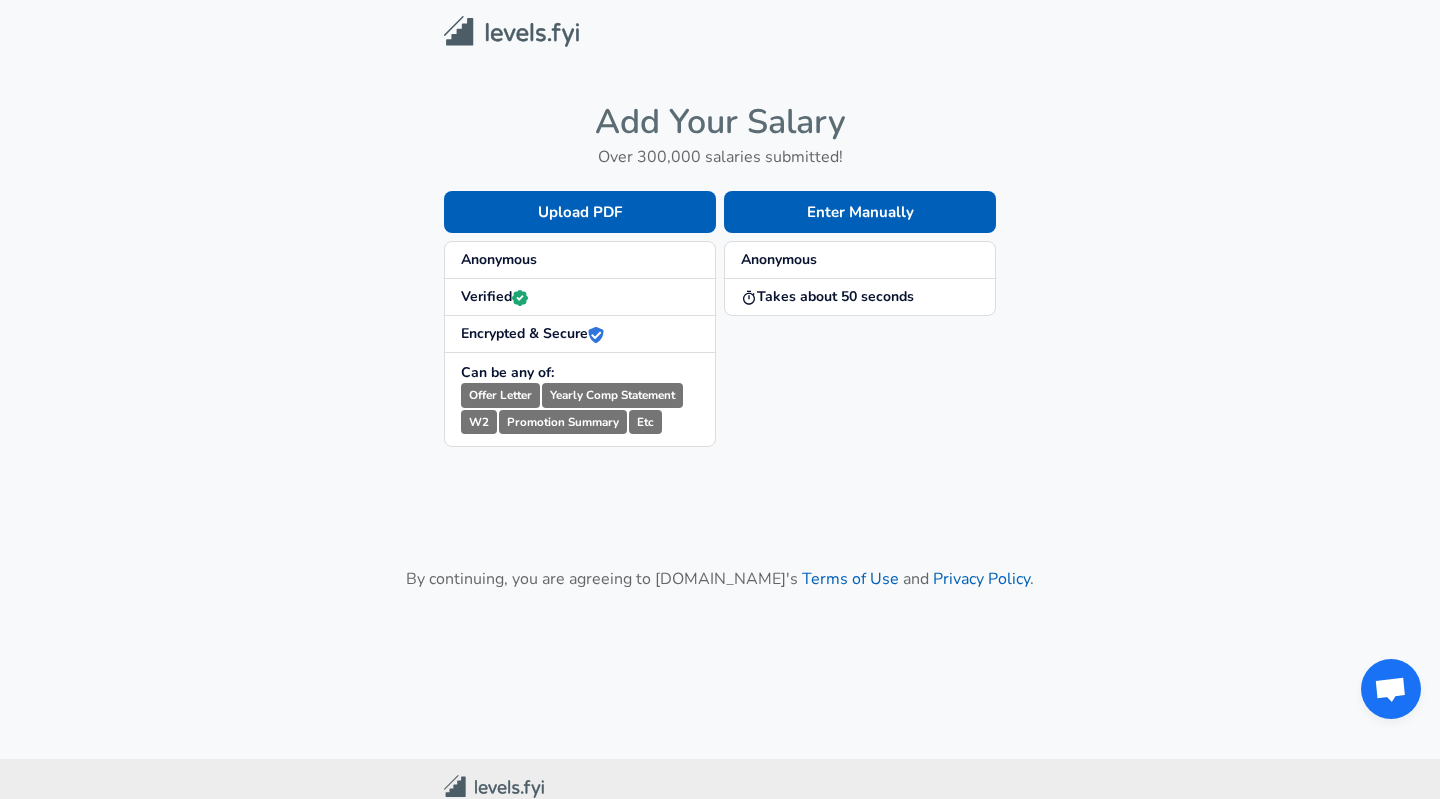 scroll, scrollTop: 0, scrollLeft: 0, axis: both 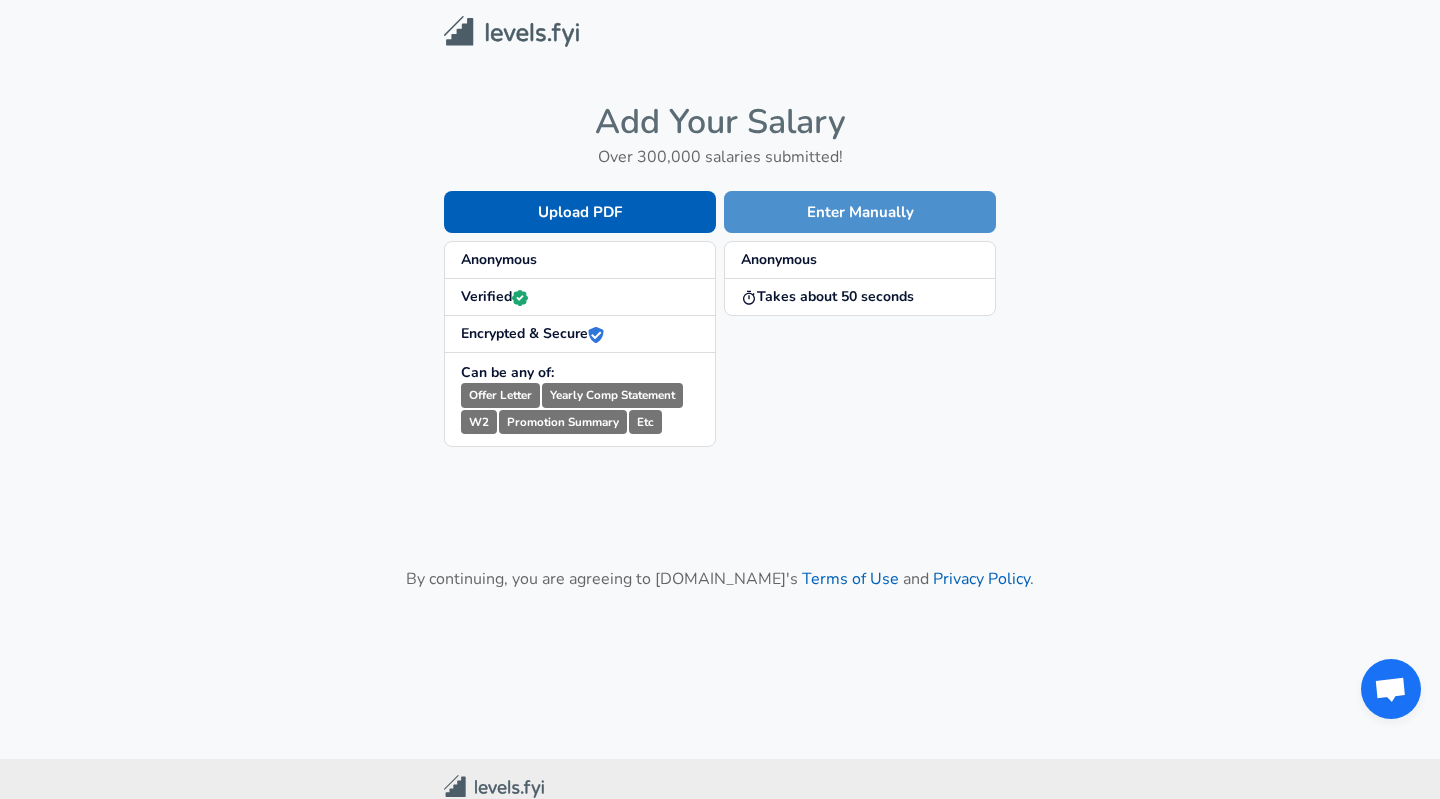 click on "Enter Manually" at bounding box center (860, 212) 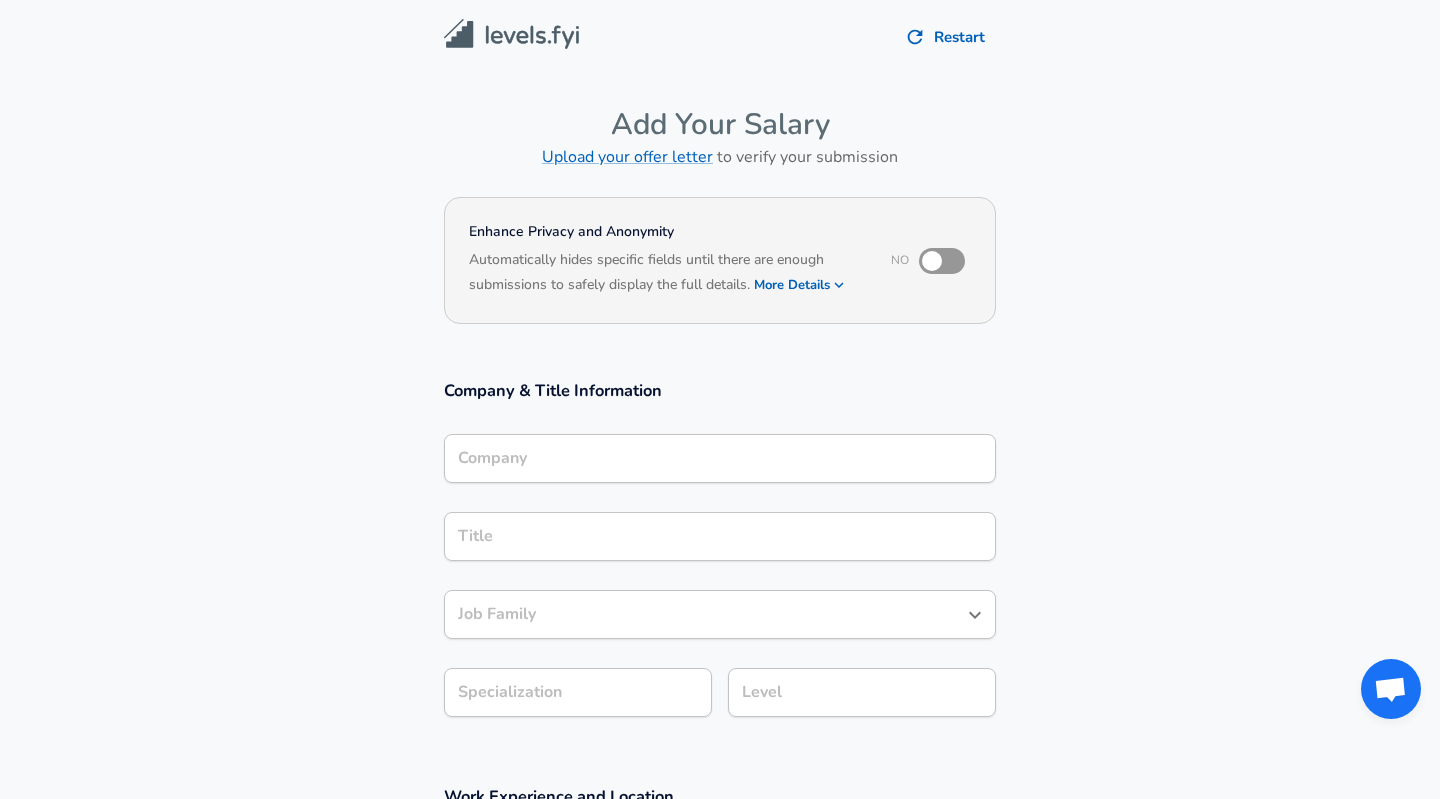 click on "Company" at bounding box center (720, 458) 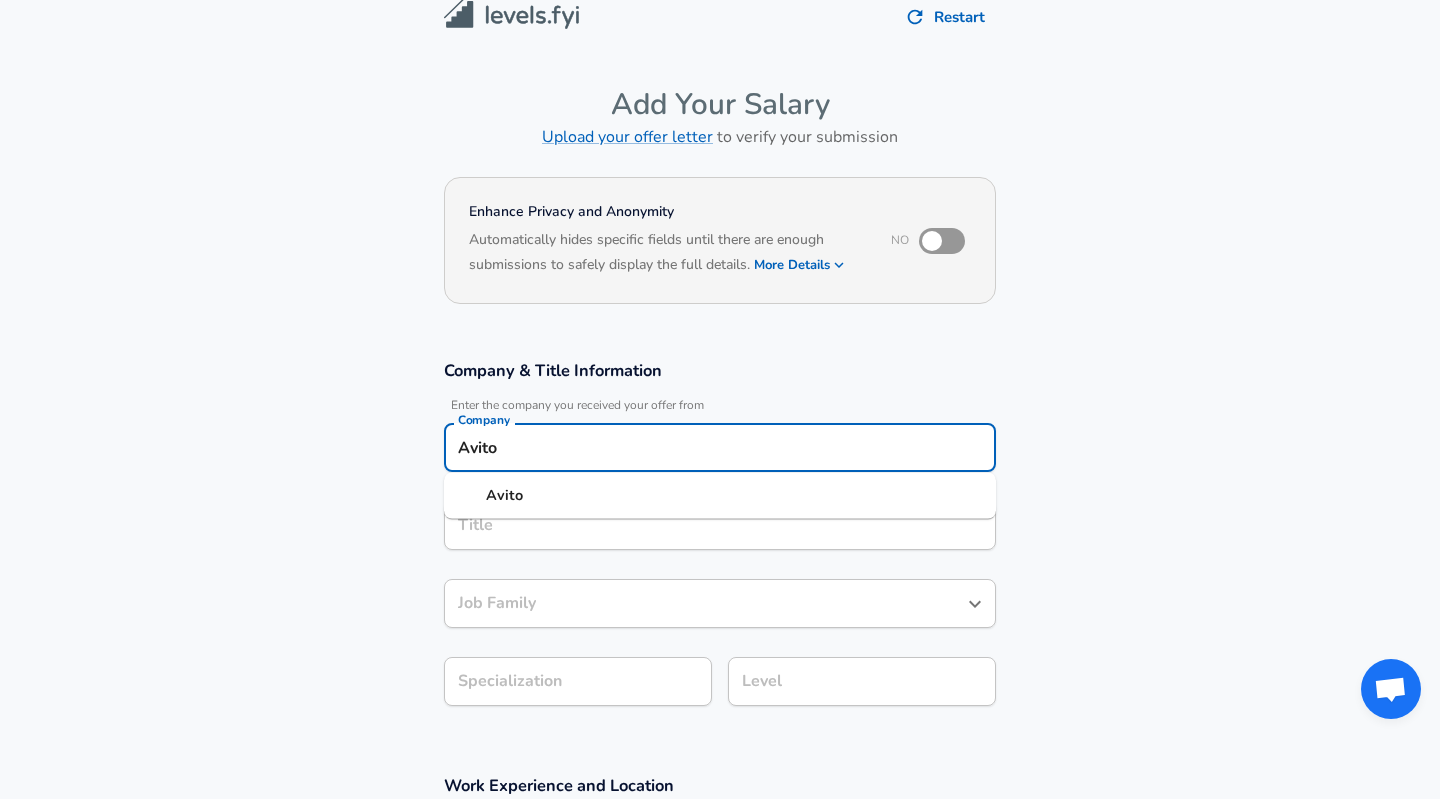 click on "Avito" at bounding box center (720, 496) 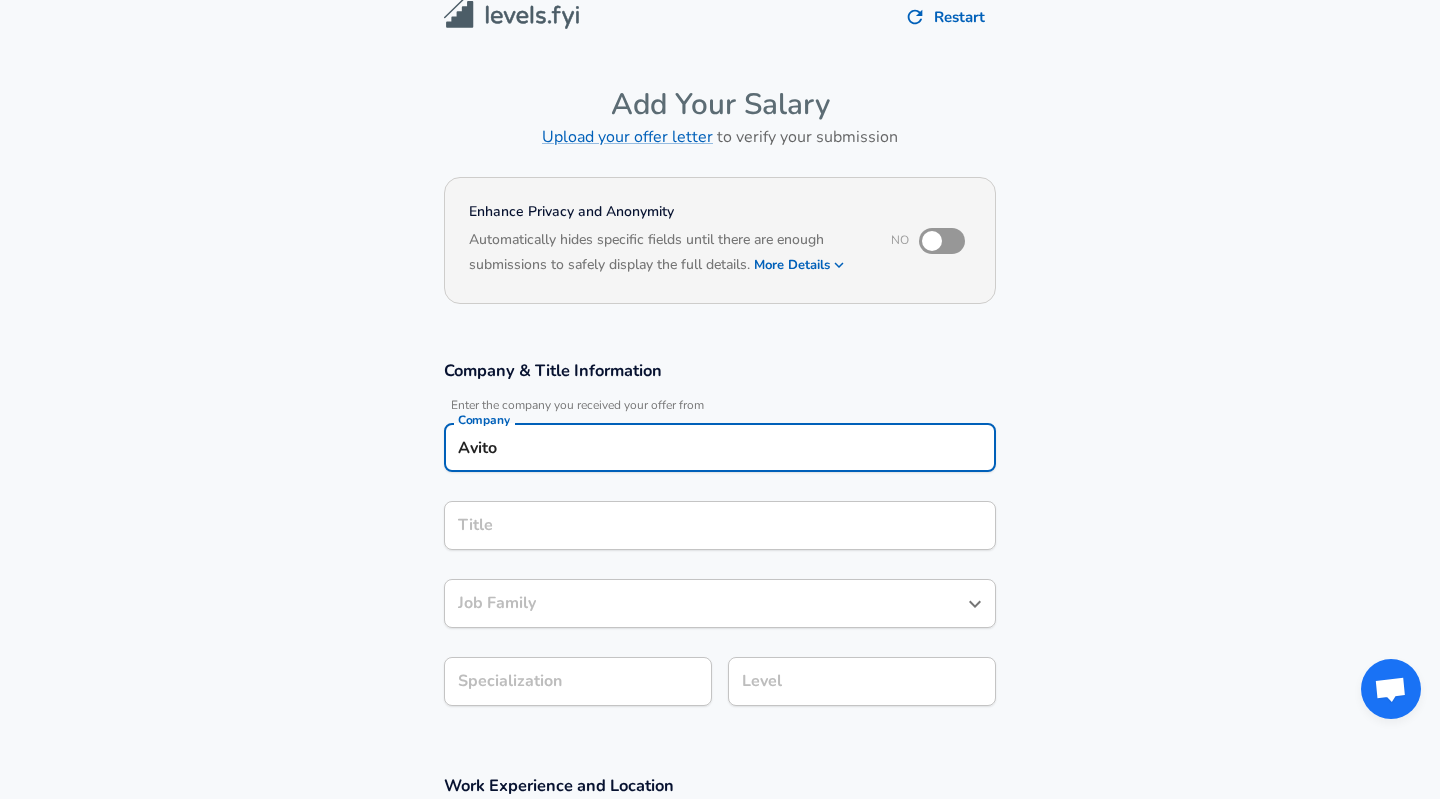 type on "Avito" 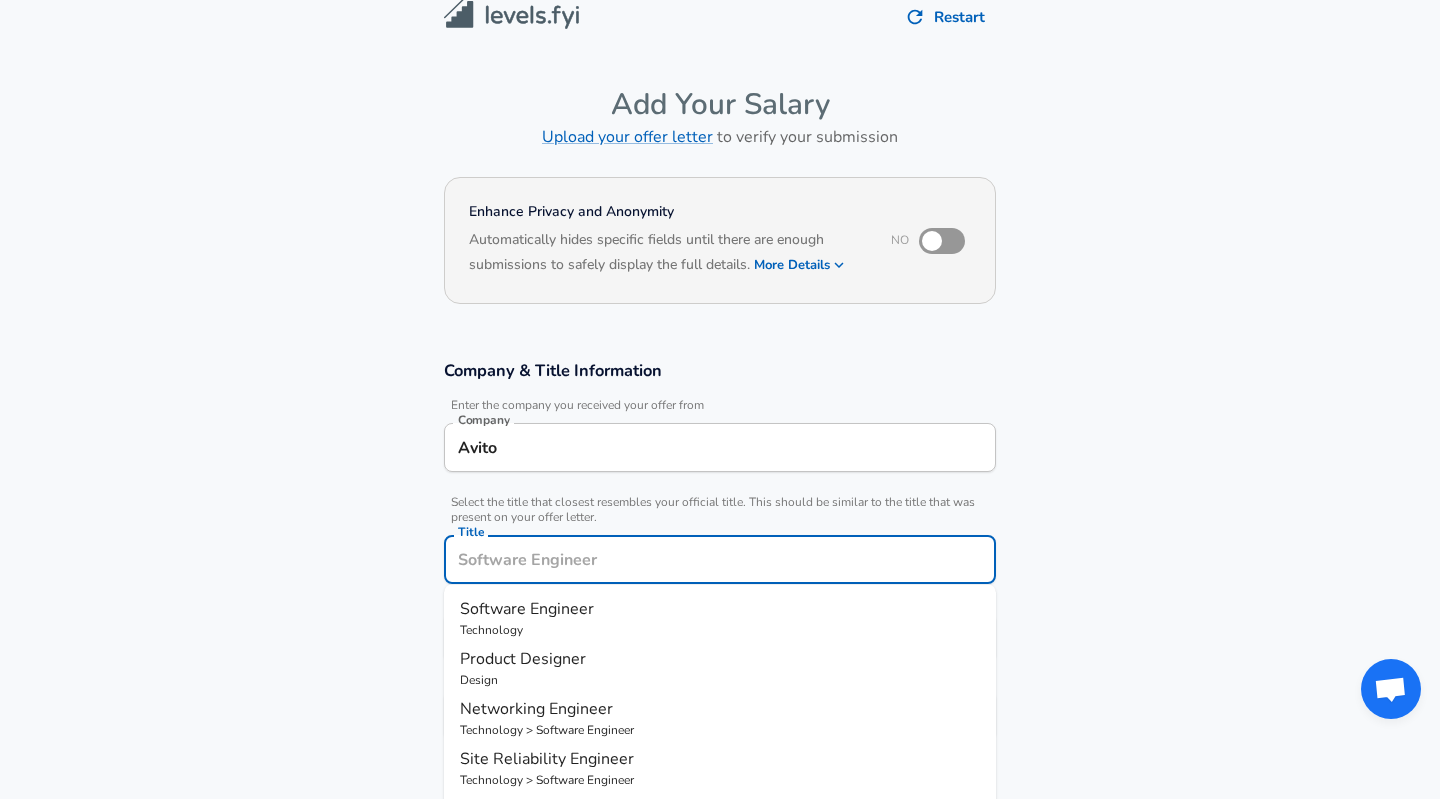 scroll, scrollTop: 60, scrollLeft: 0, axis: vertical 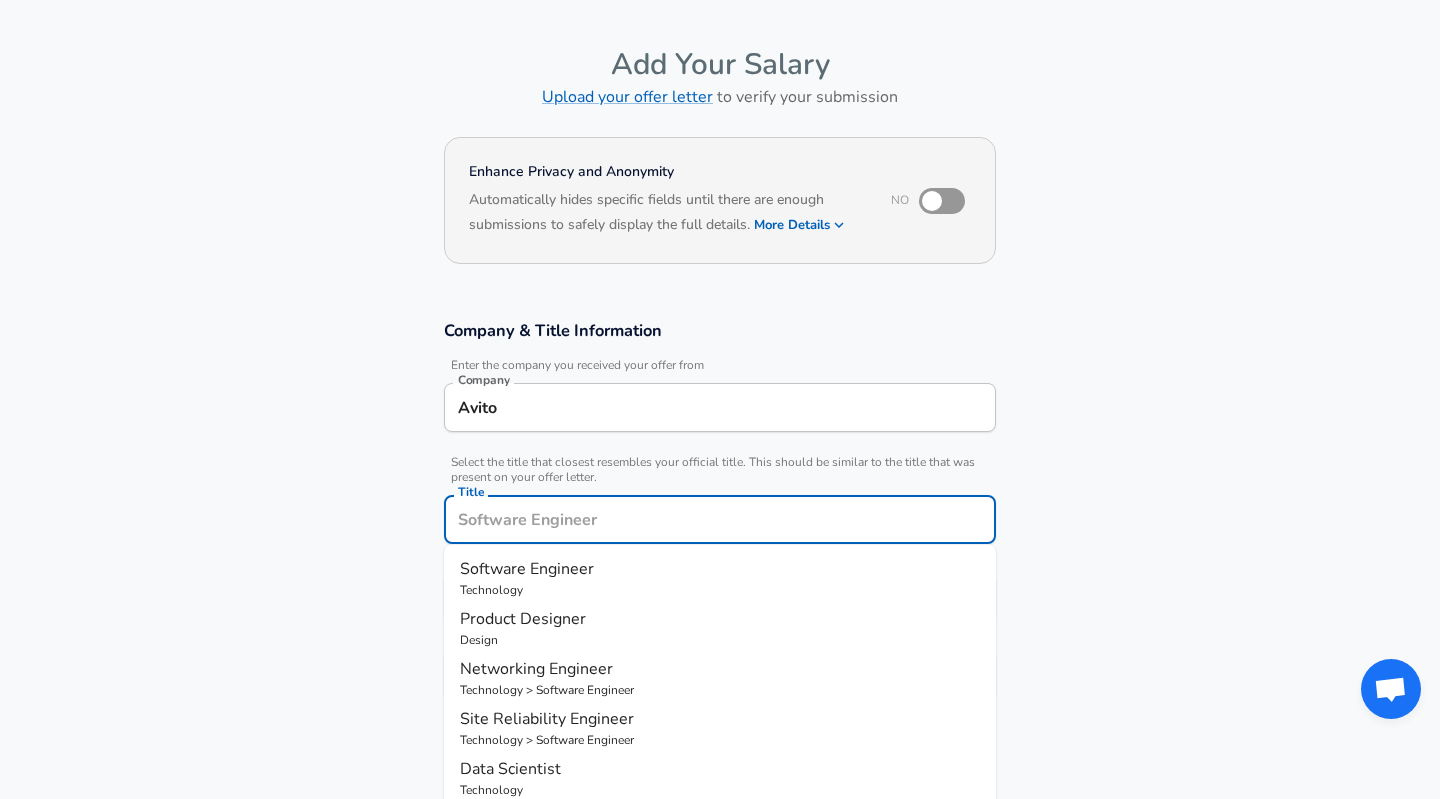 click on "Technology" at bounding box center [720, 590] 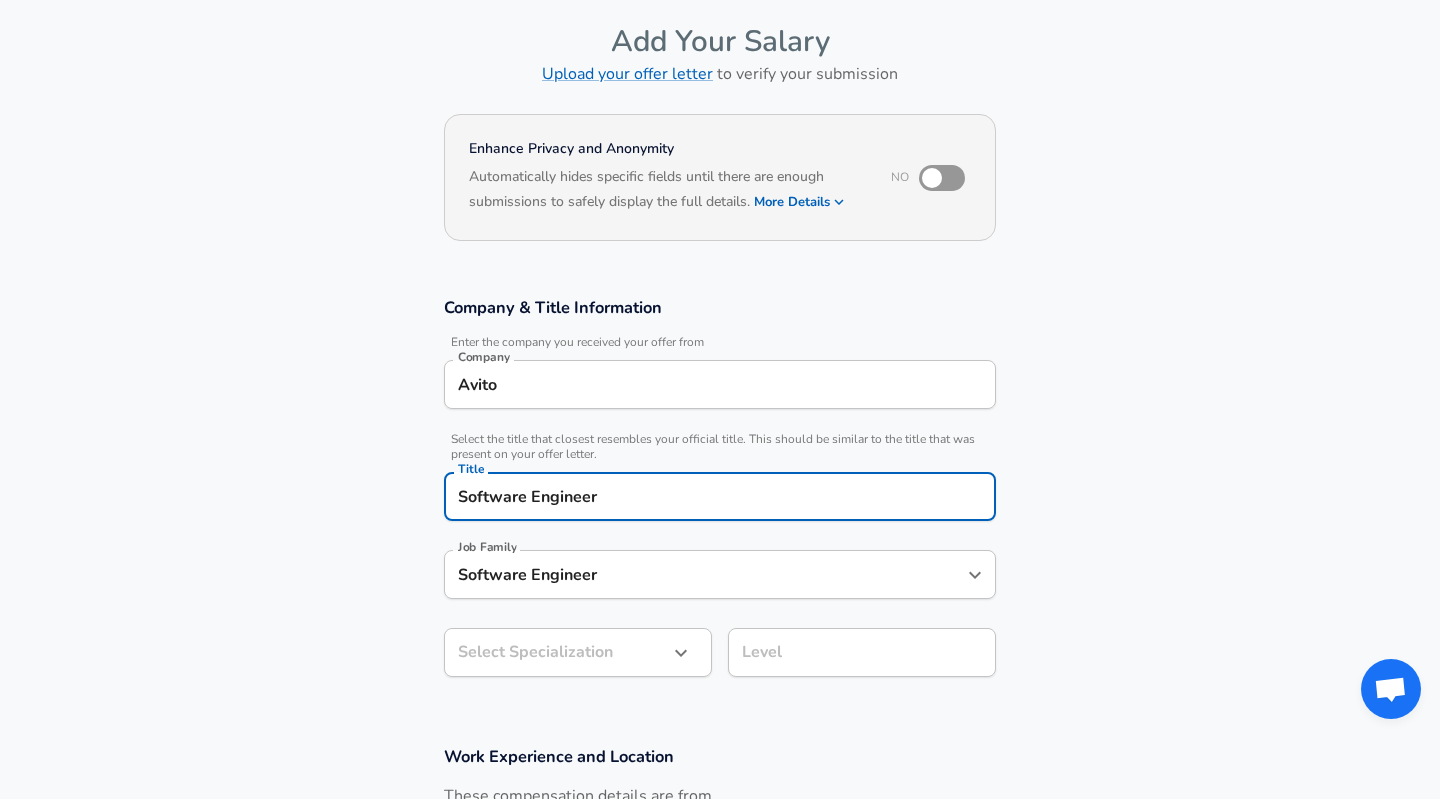 scroll, scrollTop: 98, scrollLeft: 0, axis: vertical 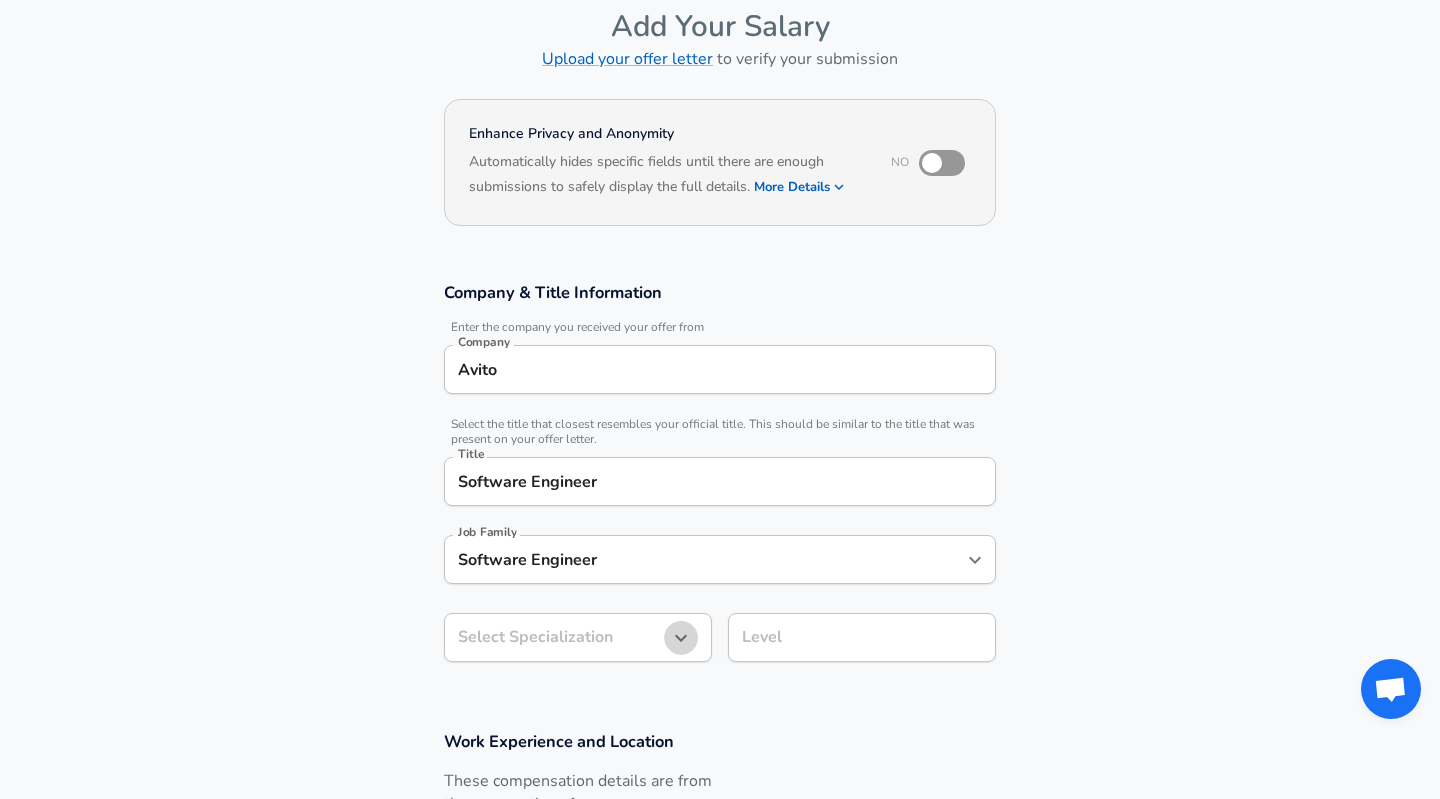 click at bounding box center [681, 638] 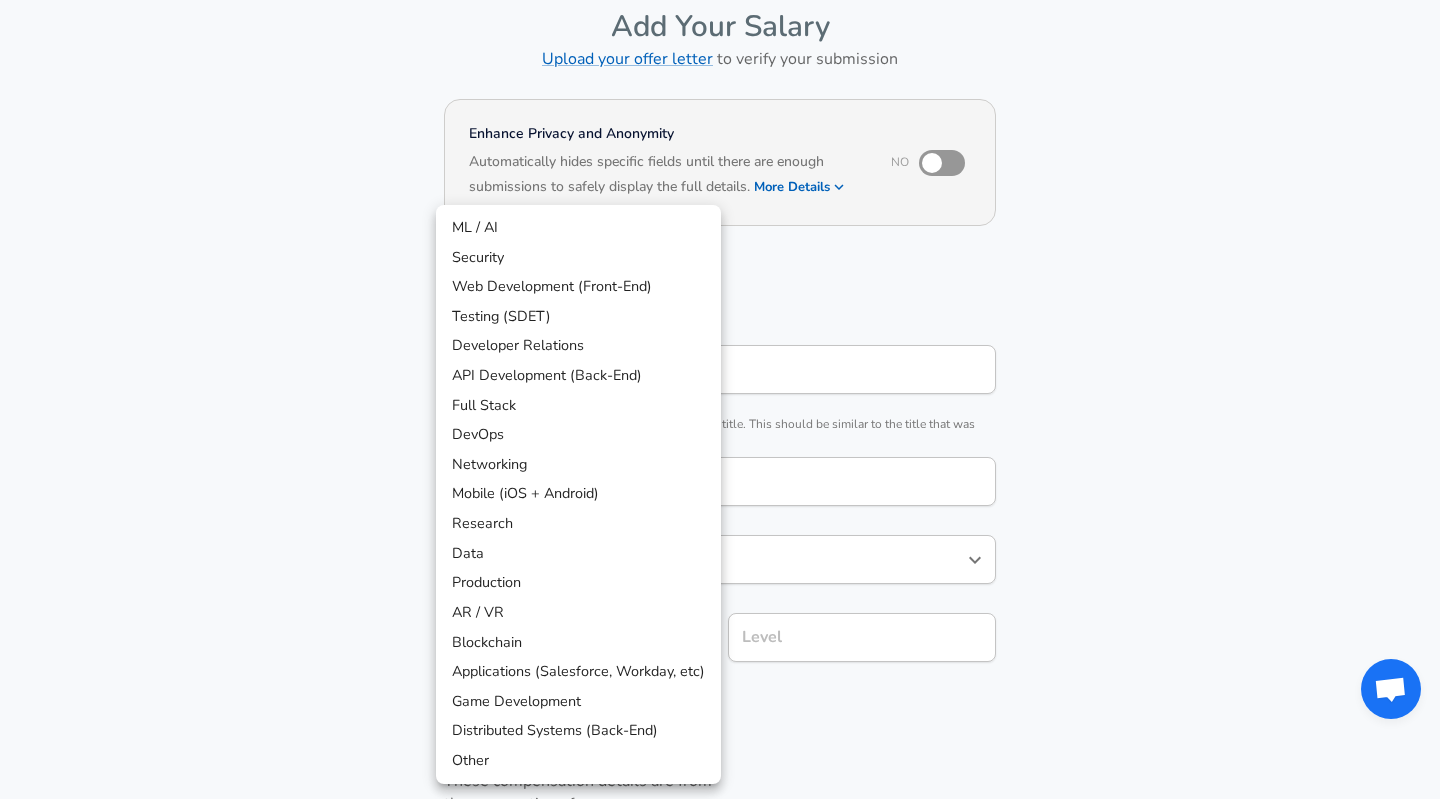 click on "Web Development (Front-End)" at bounding box center (578, 287) 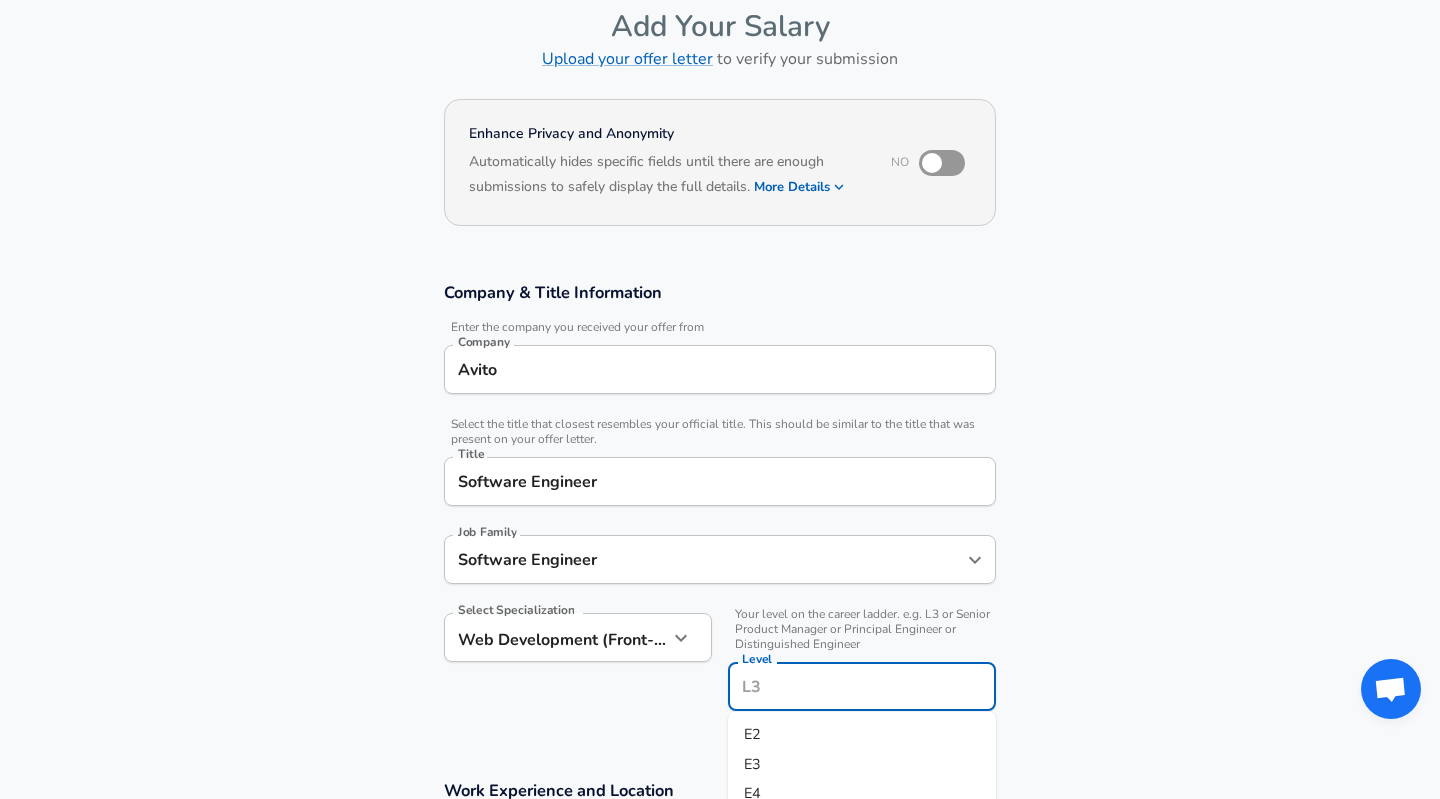 click on "Level" at bounding box center [862, 686] 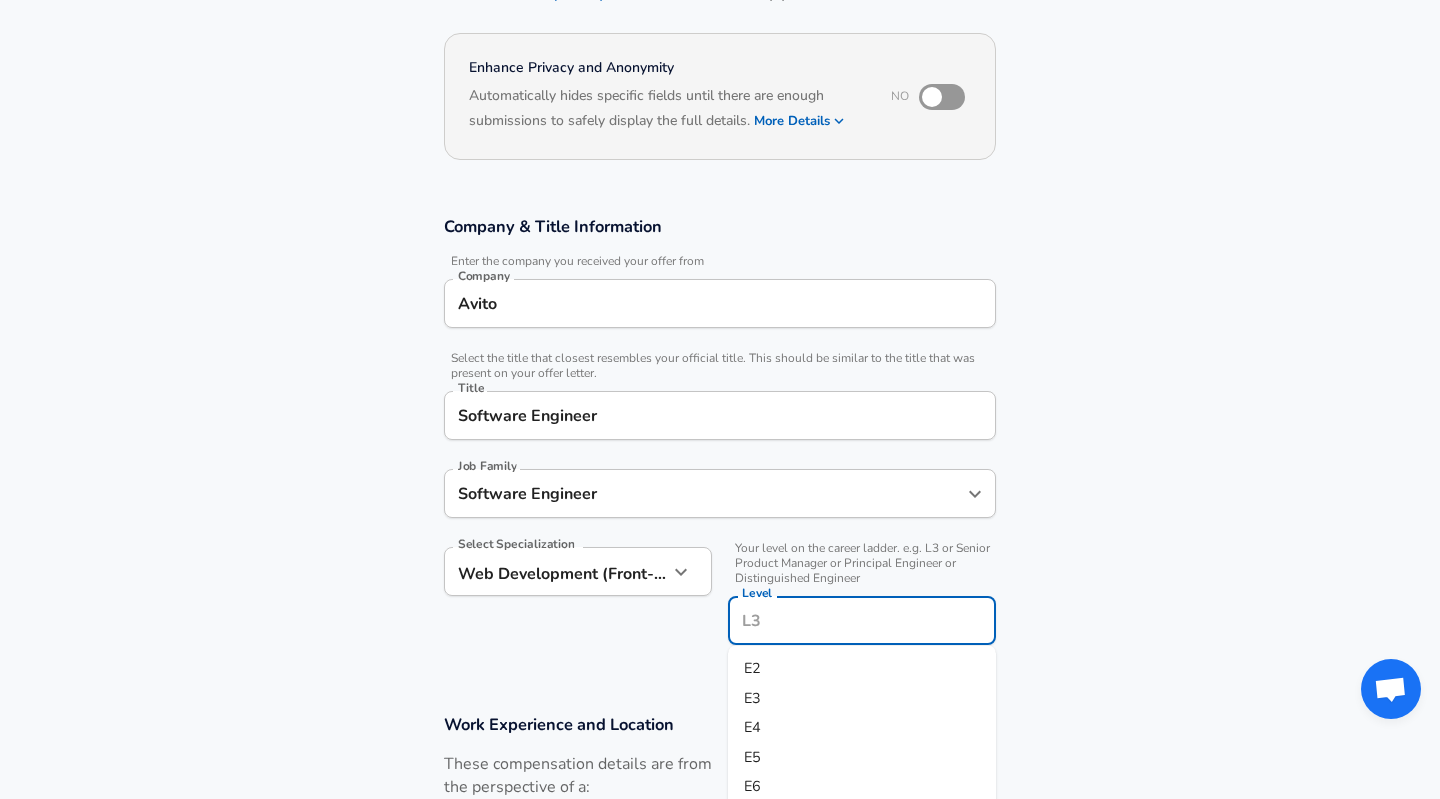 scroll, scrollTop: 169, scrollLeft: 0, axis: vertical 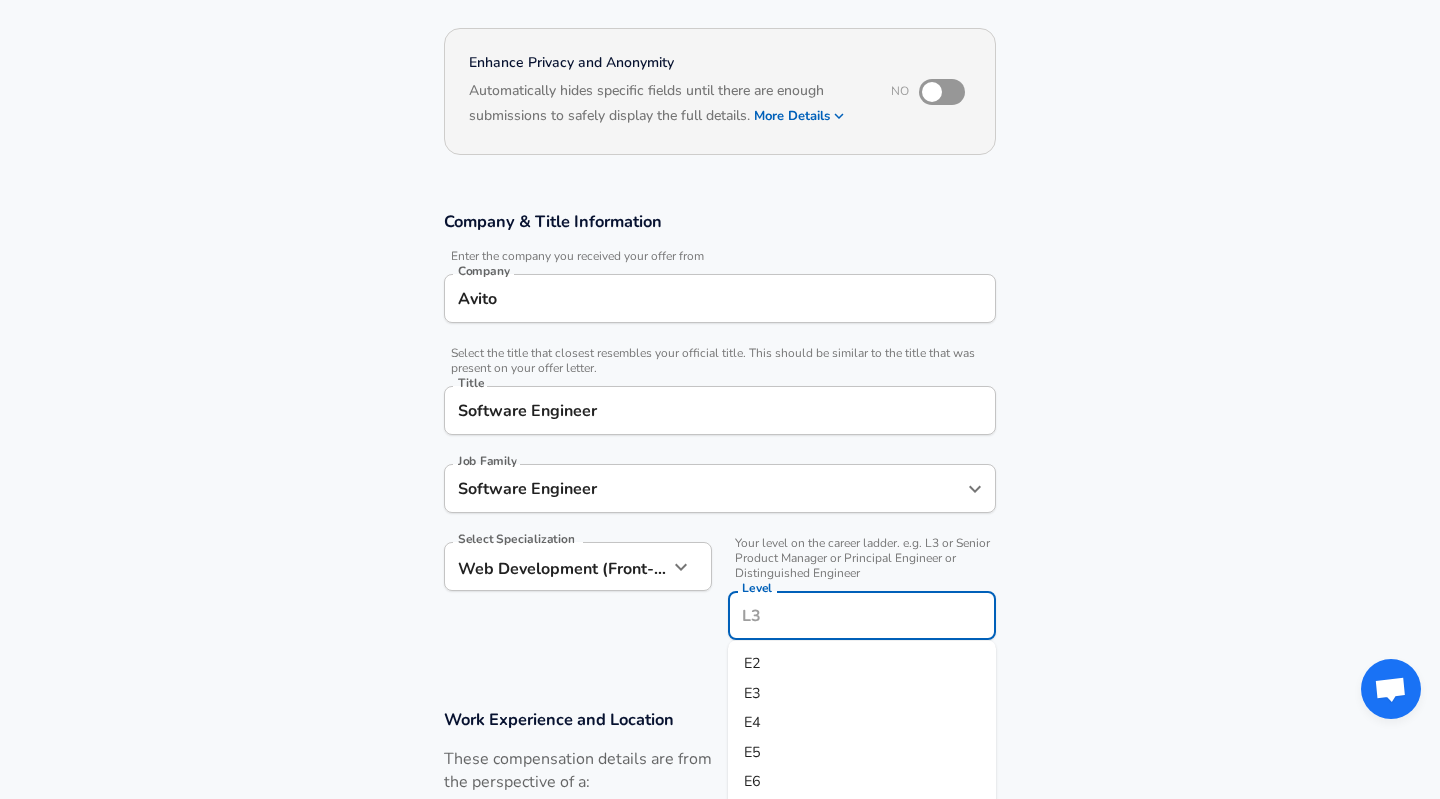 click on "E4" at bounding box center [862, 723] 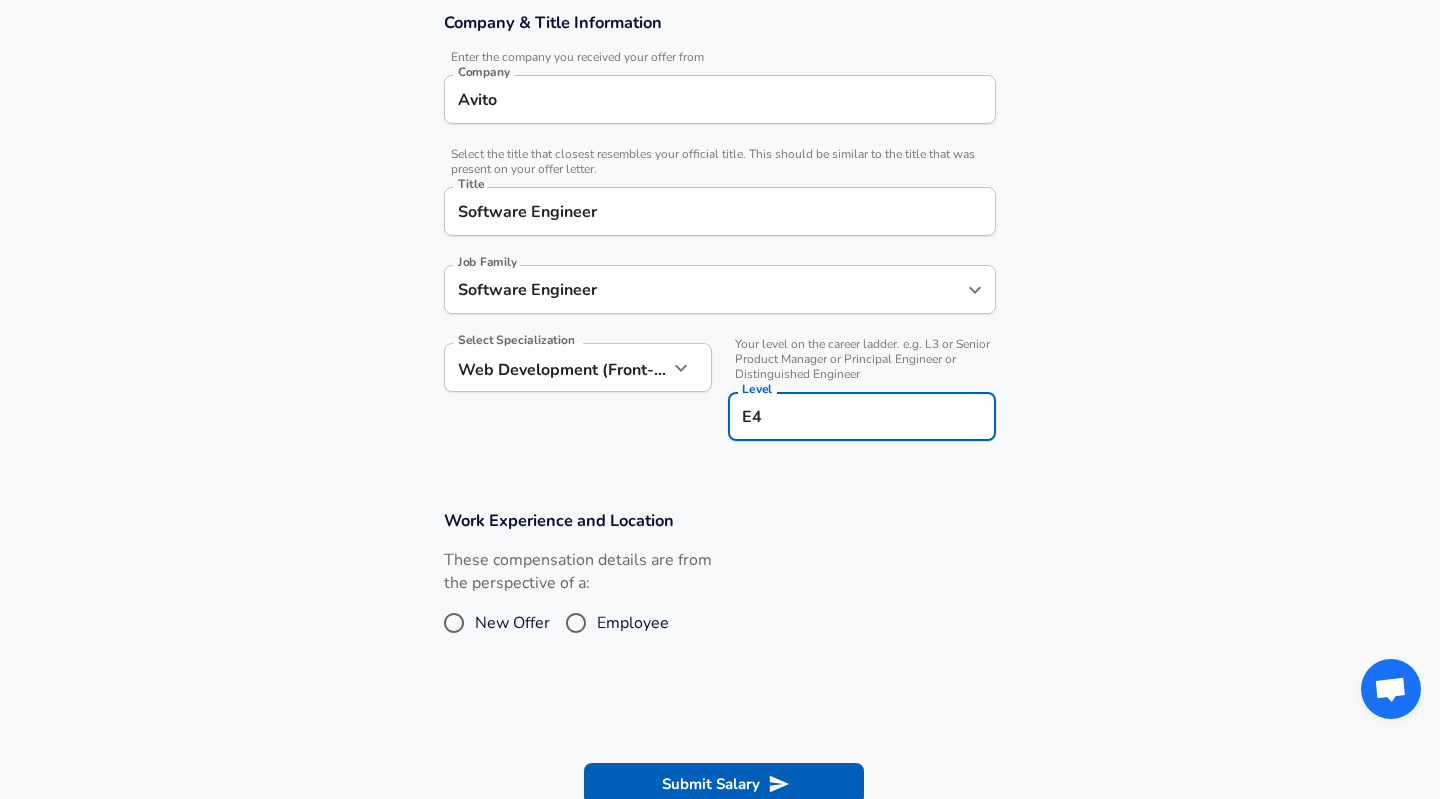scroll, scrollTop: 369, scrollLeft: 0, axis: vertical 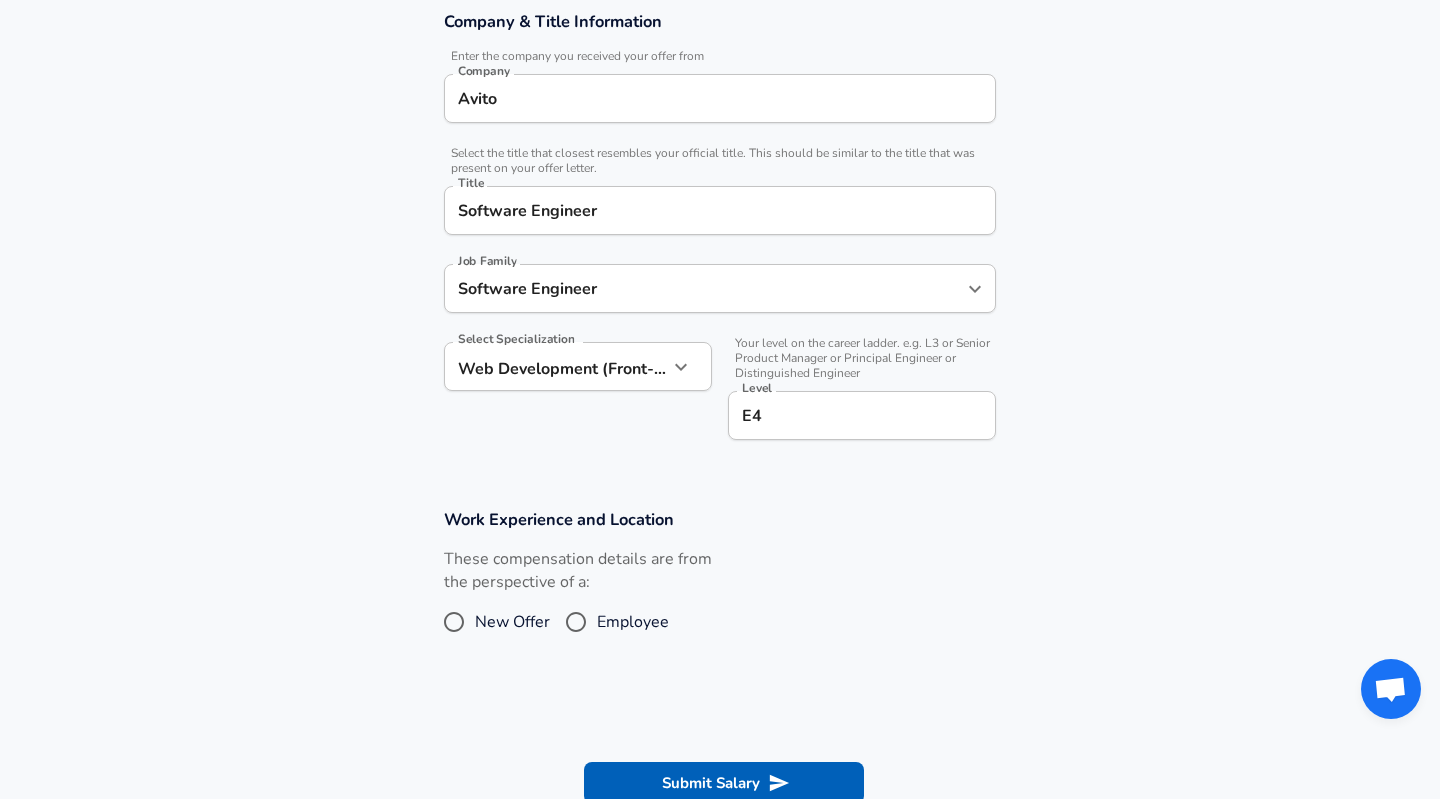 click on "Employee" at bounding box center (633, 622) 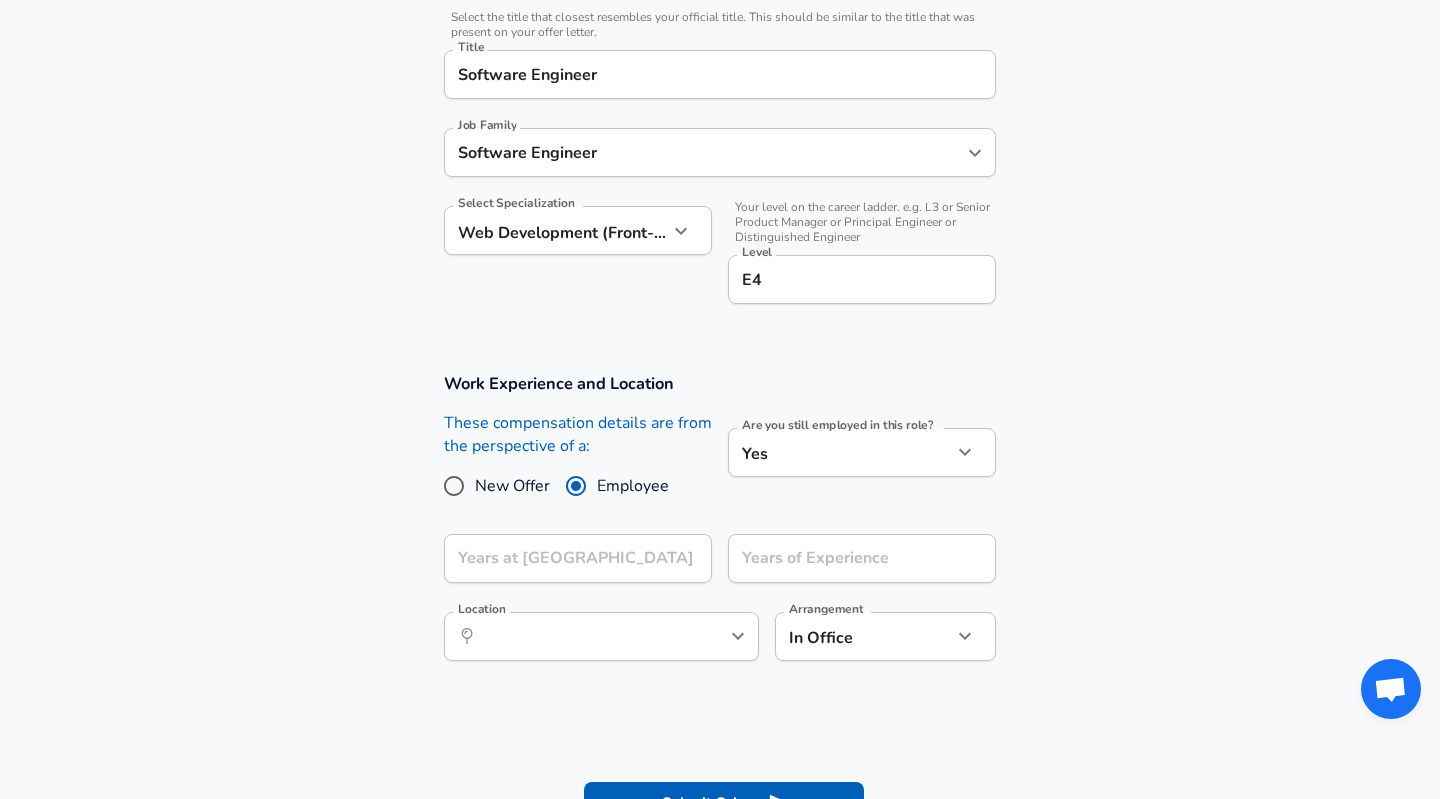 scroll, scrollTop: 514, scrollLeft: 0, axis: vertical 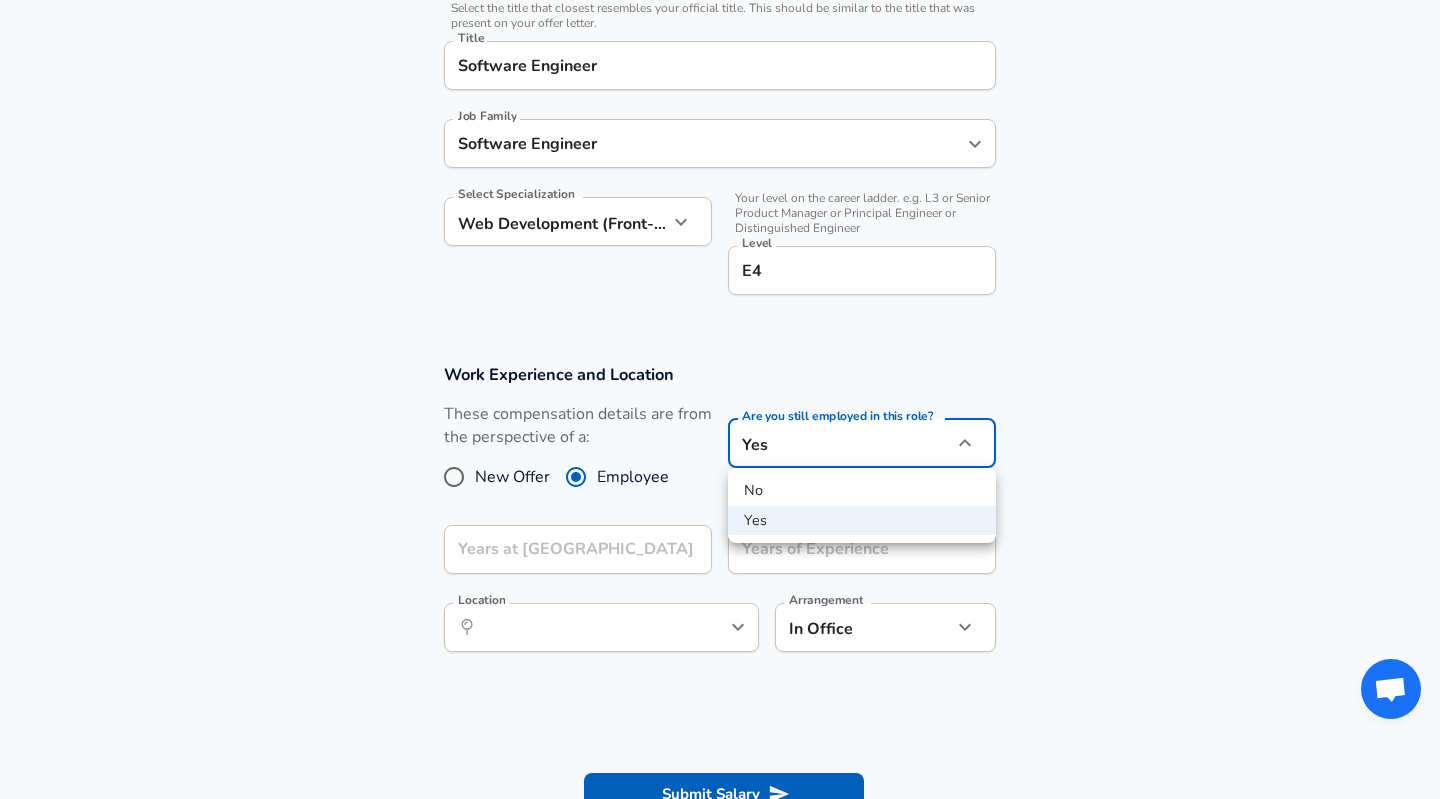 click on "We value your privacy We use cookies to enhance your browsing experience, serve personalized ads or content, and analyze our traffic. By clicking "Accept All", you consent to our use of cookies. Customize    Accept All   Customize Consent Preferences   We use cookies to help you navigate efficiently and perform certain functions. You will find detailed information about all cookies under each consent category below. The cookies that are categorized as "Necessary" are stored on your browser as they are essential for enabling the basic functionalities of the site. ...  Show more Necessary Always Active Necessary cookies are required to enable the basic features of this site, such as providing secure log-in or adjusting your consent preferences. These cookies do not store any personally identifiable data. Cookie _GRECAPTCHA Duration 5 months 27 days Description Google Recaptcha service sets this cookie to identify bots to protect the website against malicious spam attacks. Cookie __stripe_mid Duration 1 year MR" at bounding box center (720, -115) 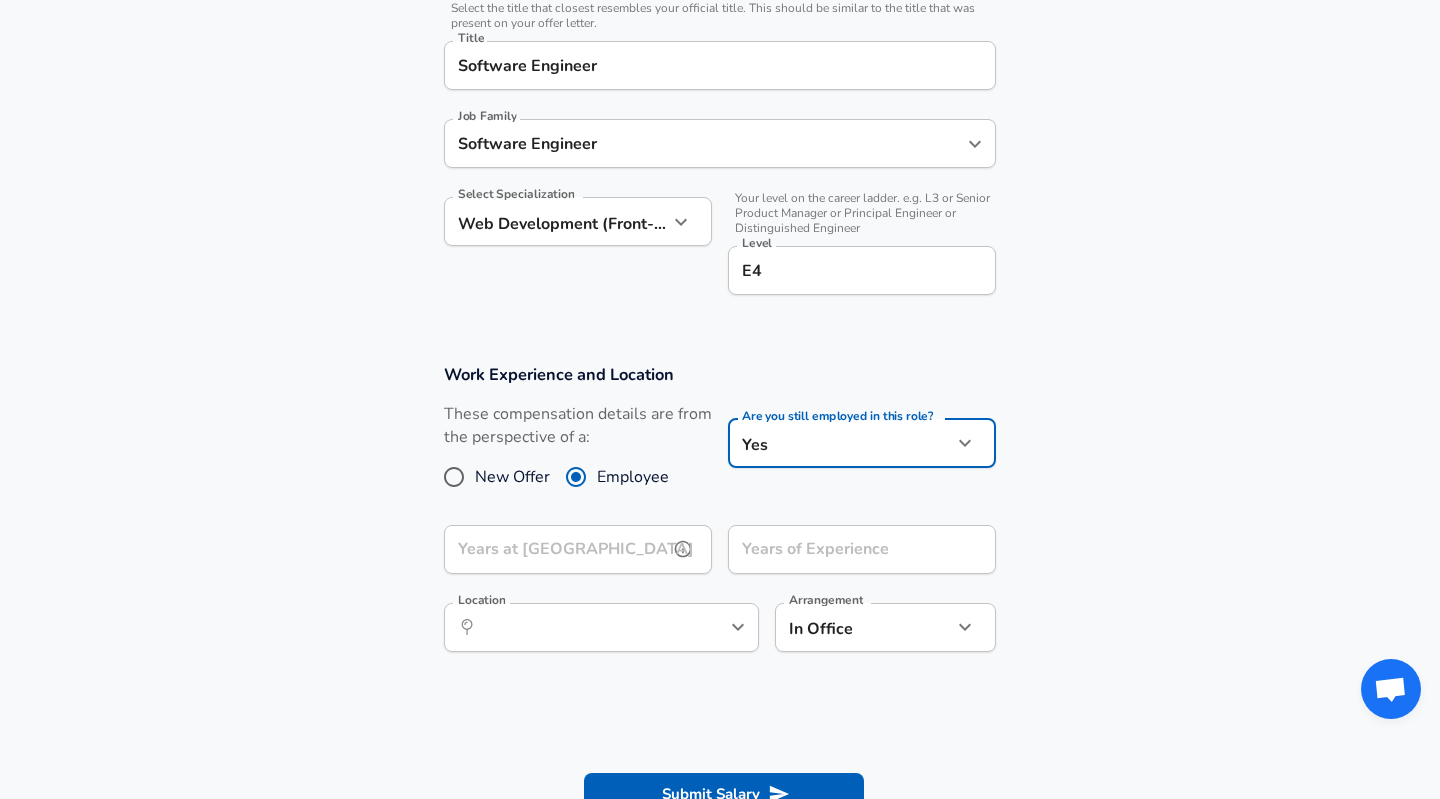 click on "Years at [GEOGRAPHIC_DATA]" at bounding box center [556, 549] 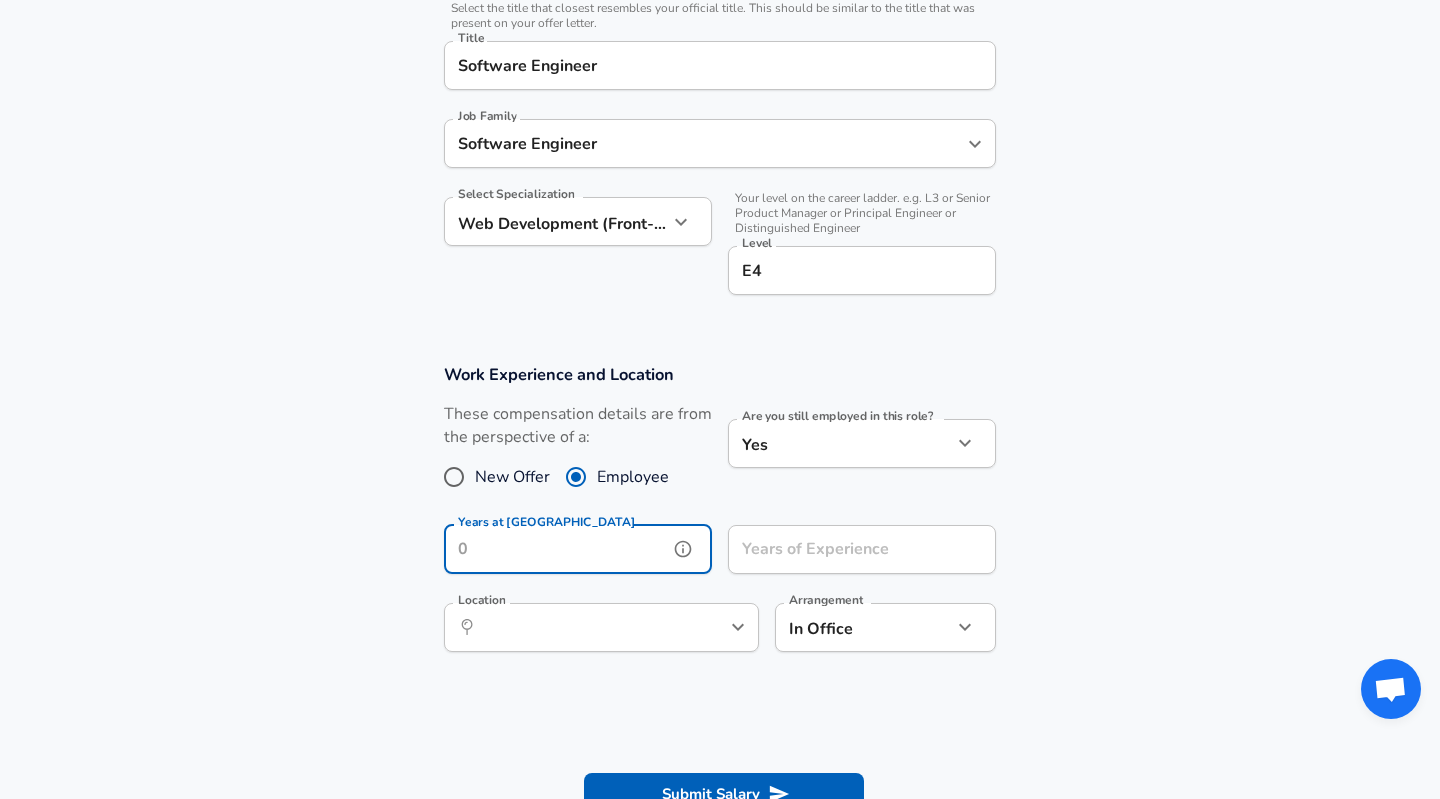 type on "2" 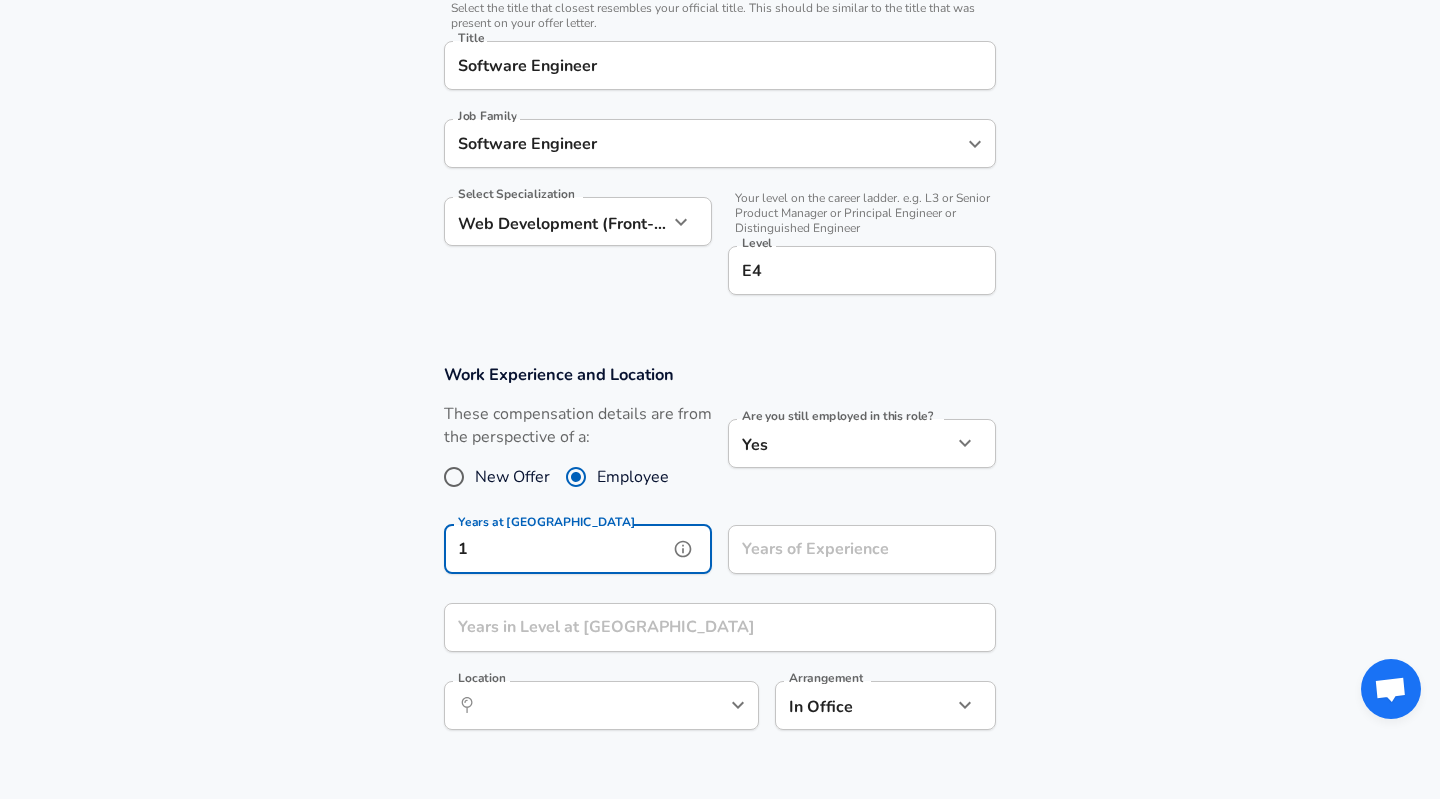 type on "1" 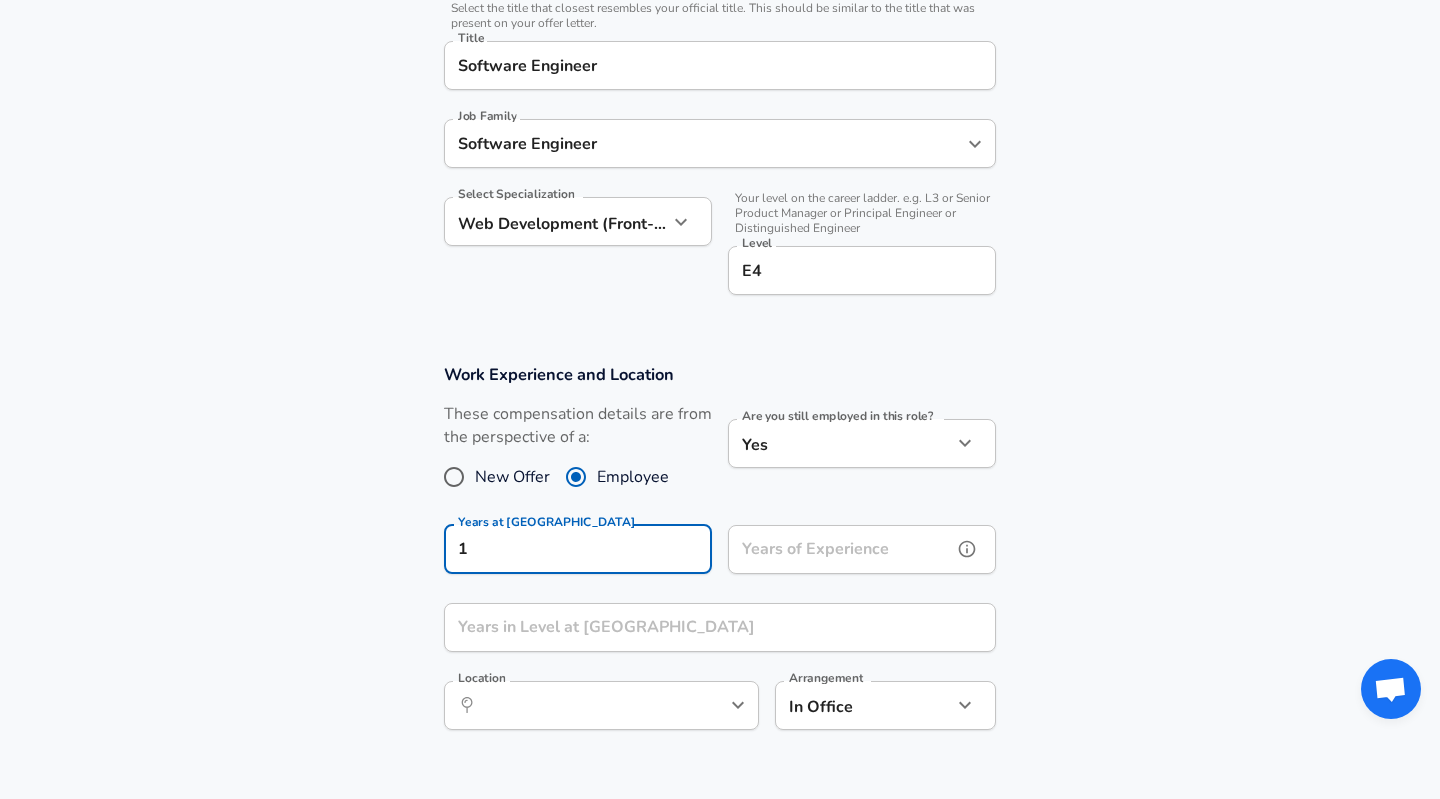 click on "Years of Experience Years of Experience" at bounding box center [862, 552] 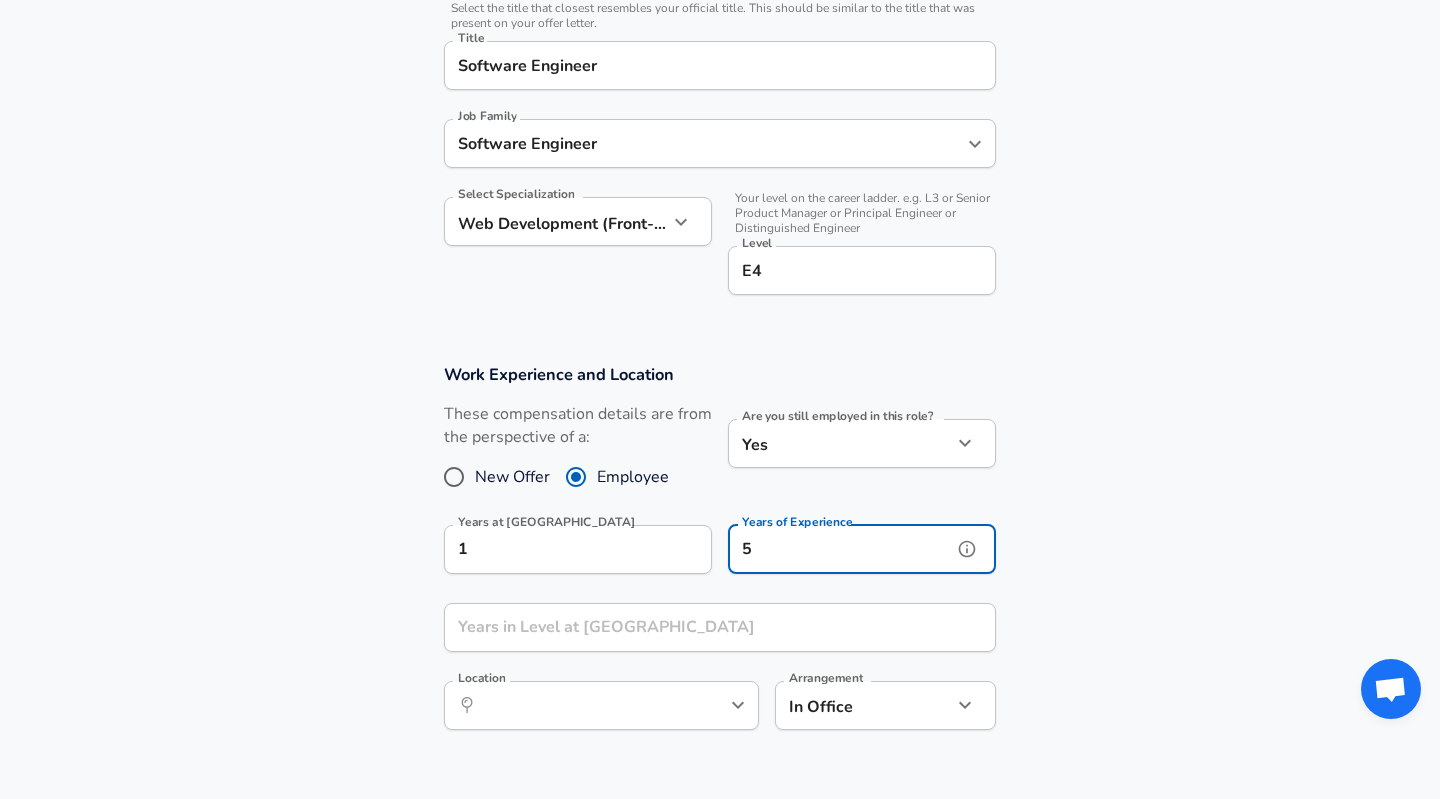 type on "5" 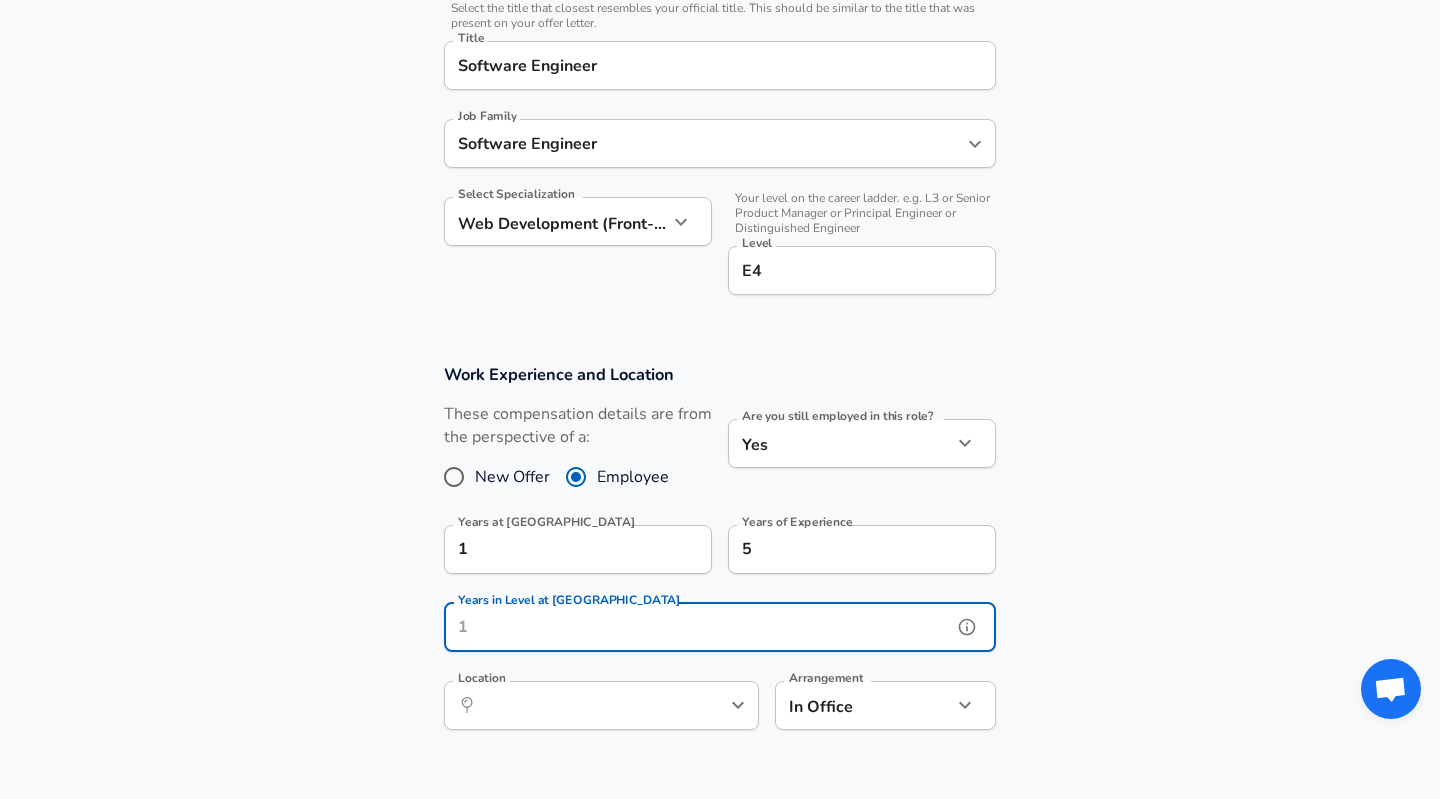 click on "Years in Level at [GEOGRAPHIC_DATA]" at bounding box center [698, 627] 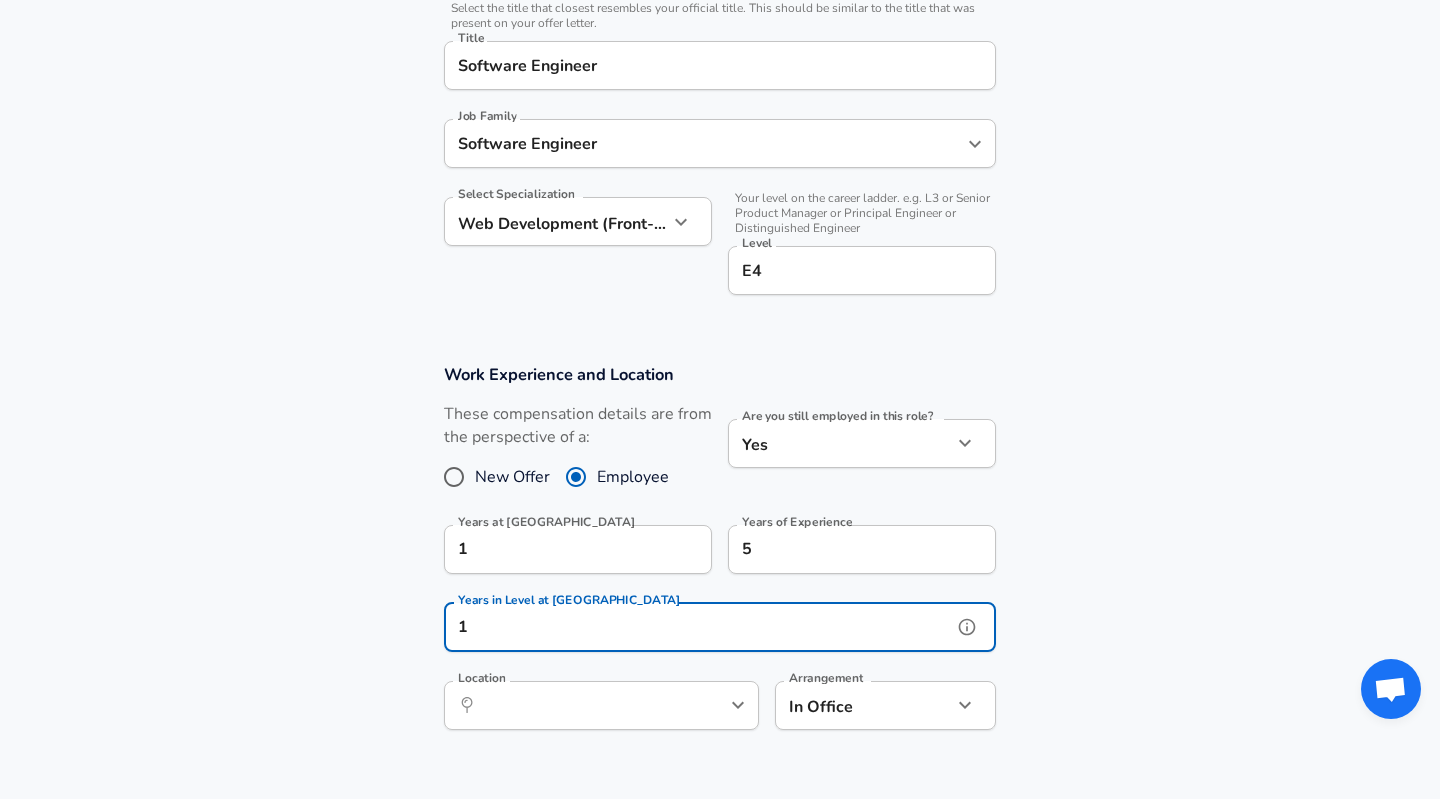 type on "1" 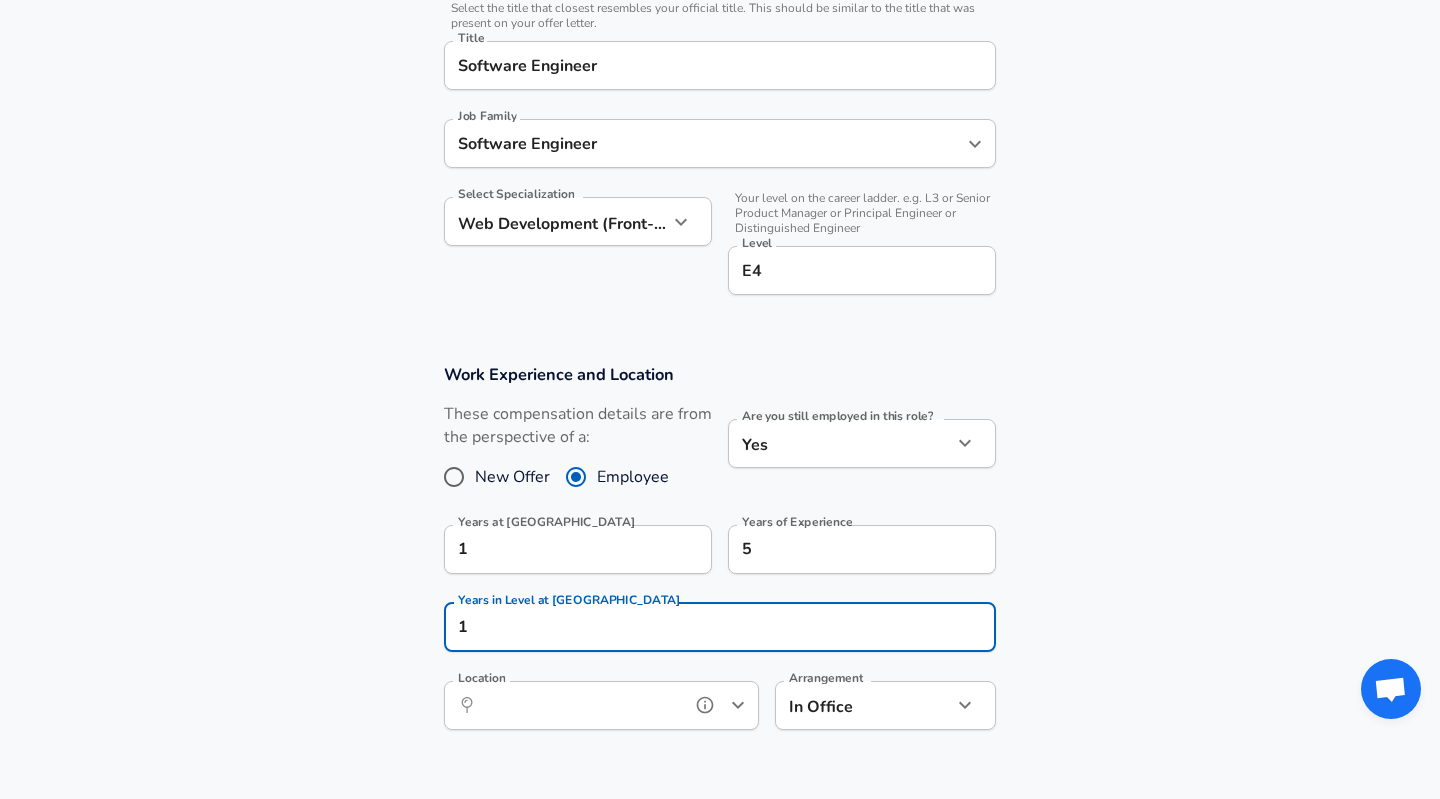 click on "Location" at bounding box center [579, 705] 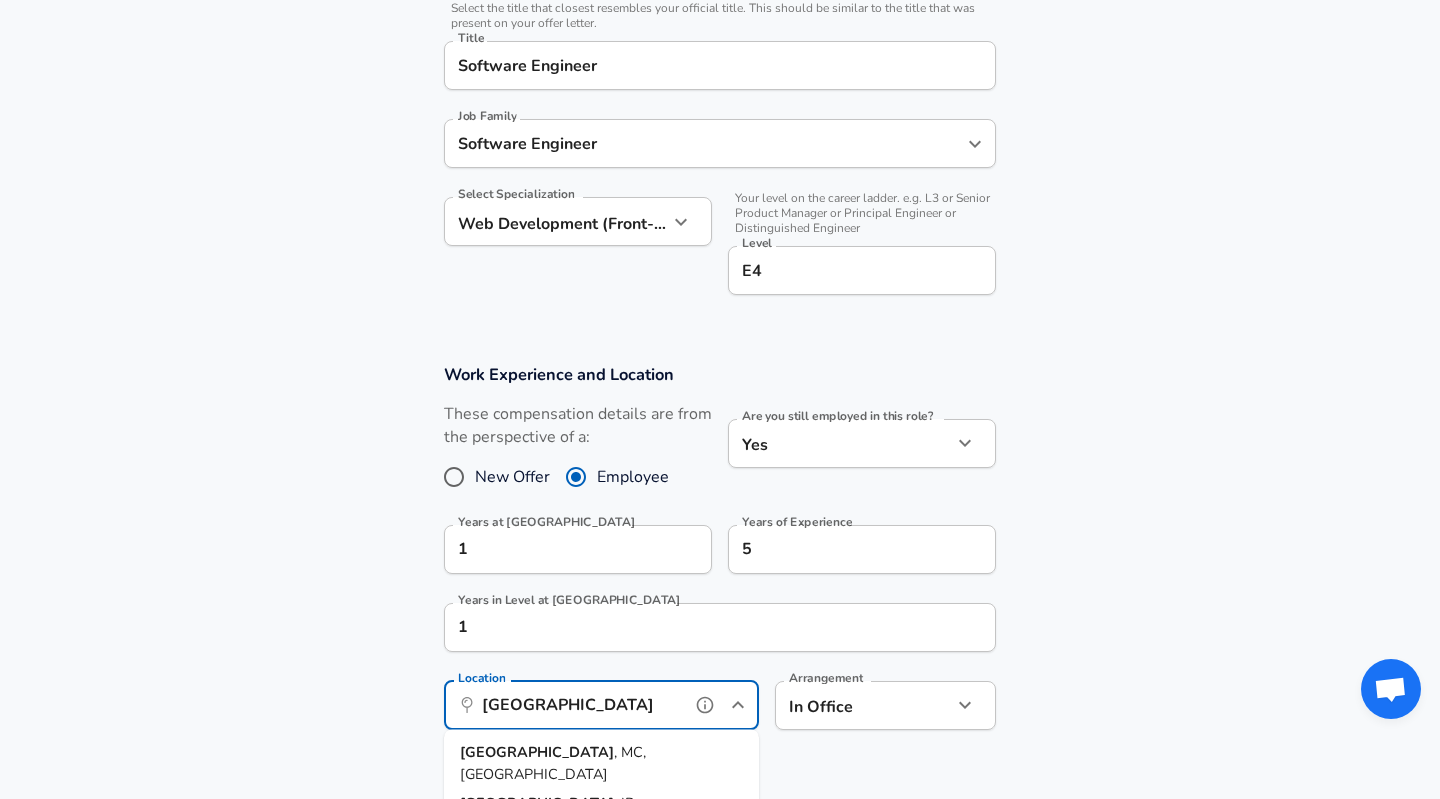 scroll, scrollTop: 0, scrollLeft: 0, axis: both 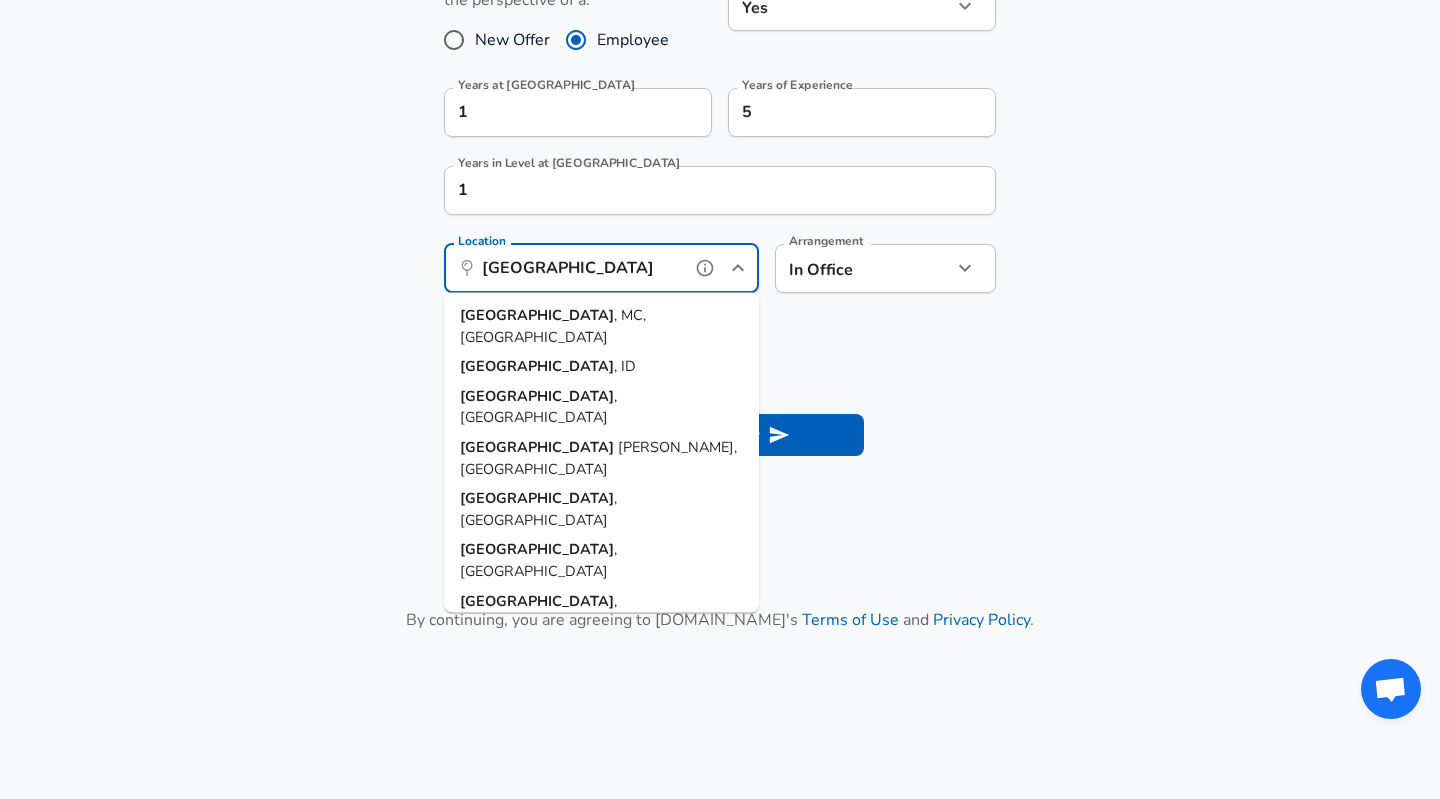 click on "[GEOGRAPHIC_DATA] , MC, [GEOGRAPHIC_DATA]" at bounding box center (601, 326) 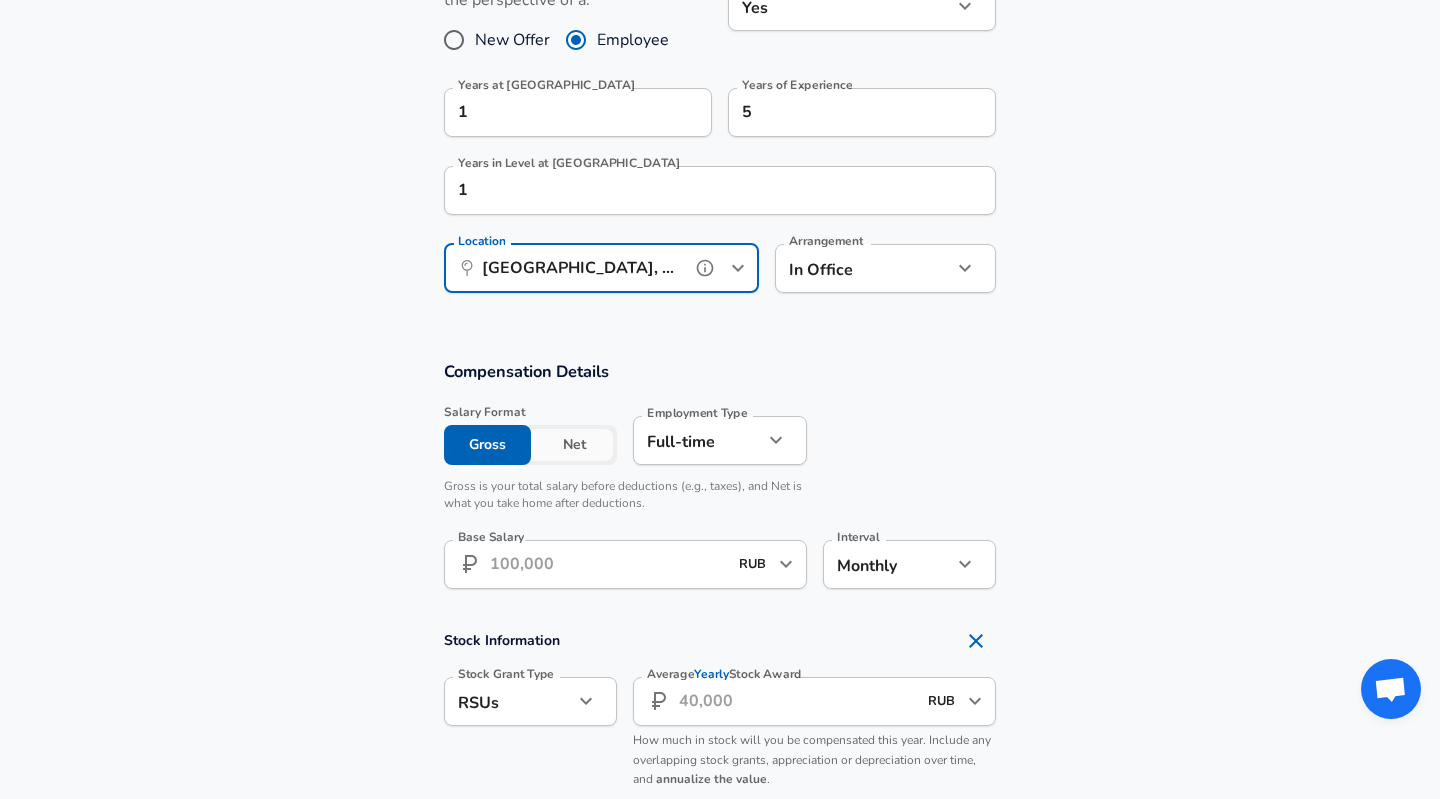 type on "[GEOGRAPHIC_DATA], MC, [GEOGRAPHIC_DATA]" 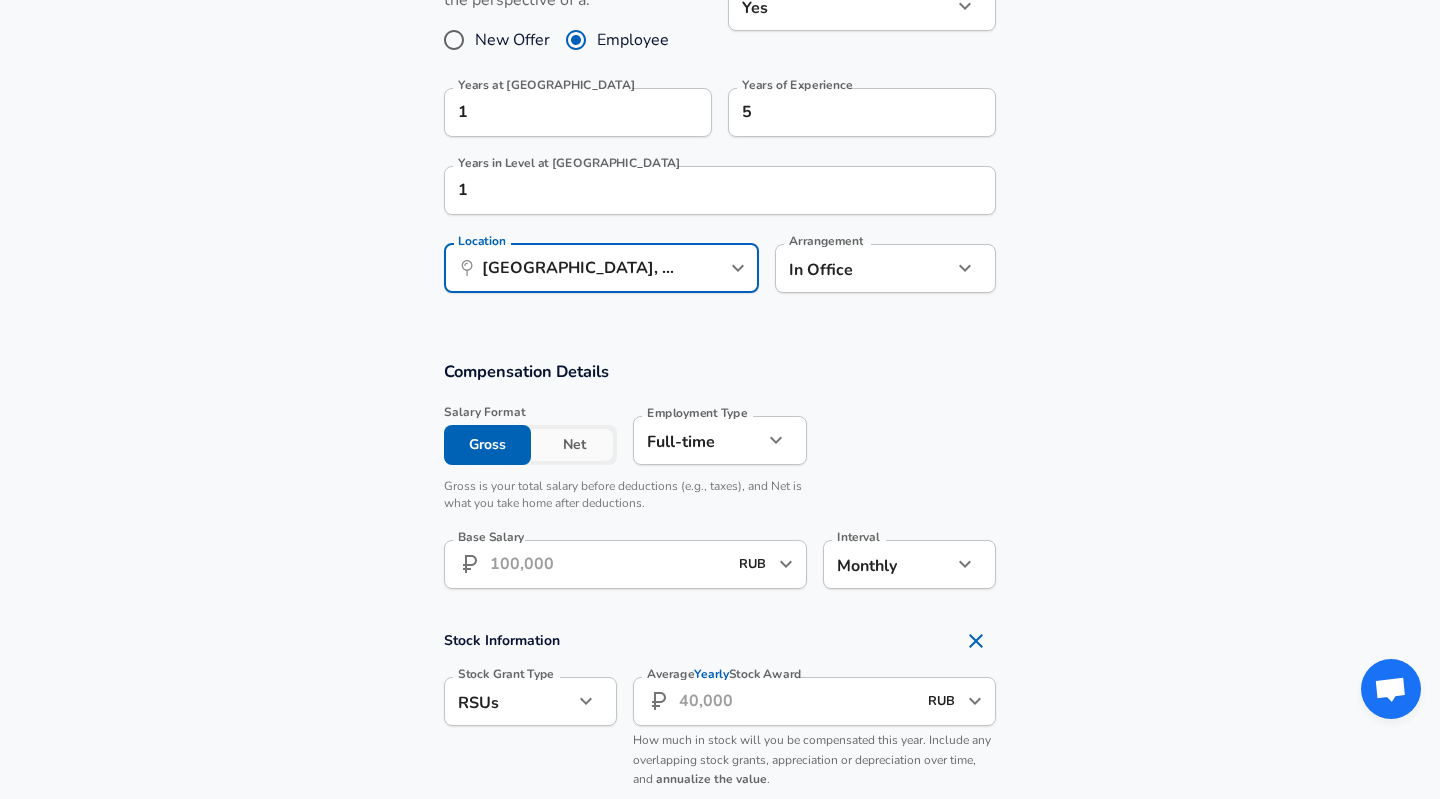 click on "Base Salary" at bounding box center [608, 564] 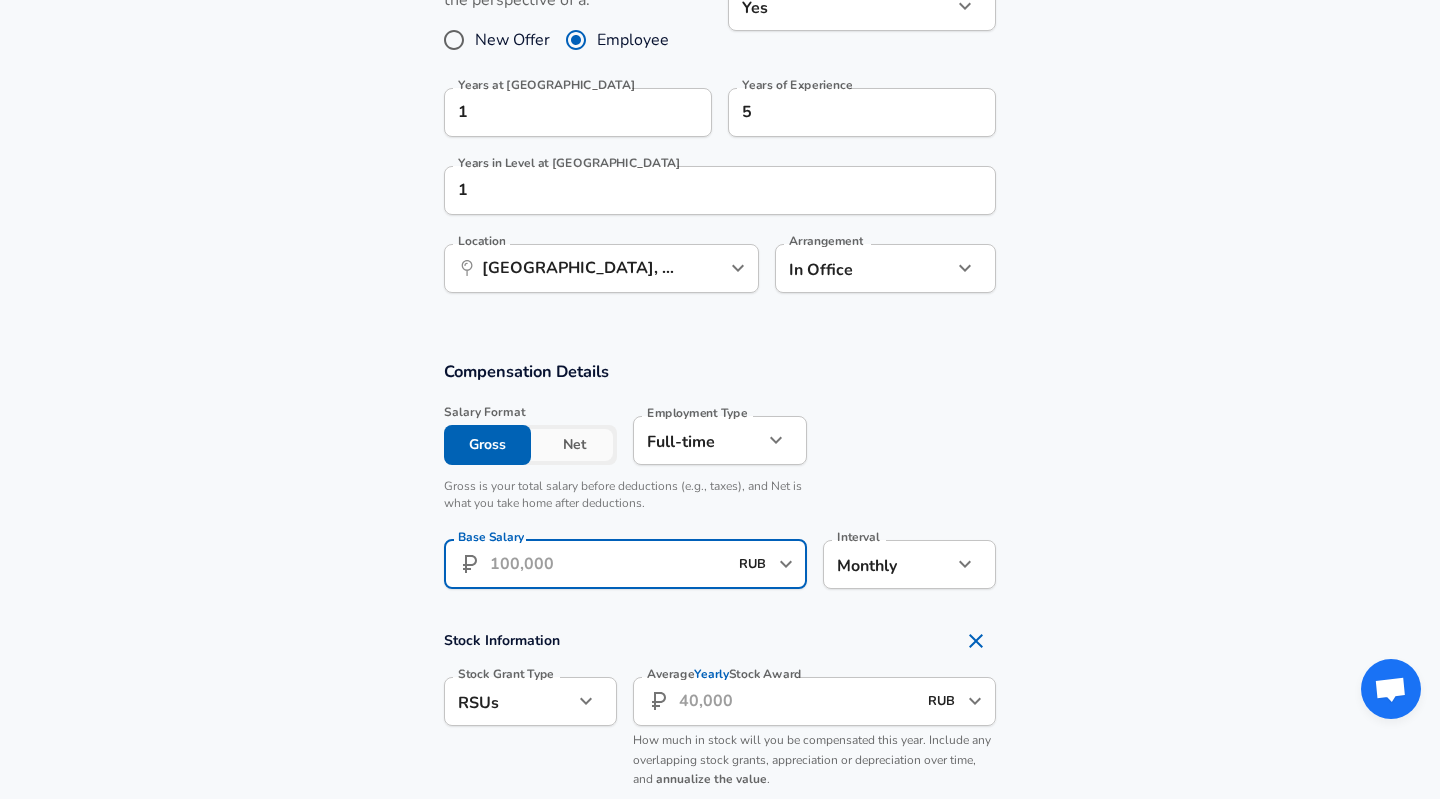 scroll, scrollTop: 0, scrollLeft: 0, axis: both 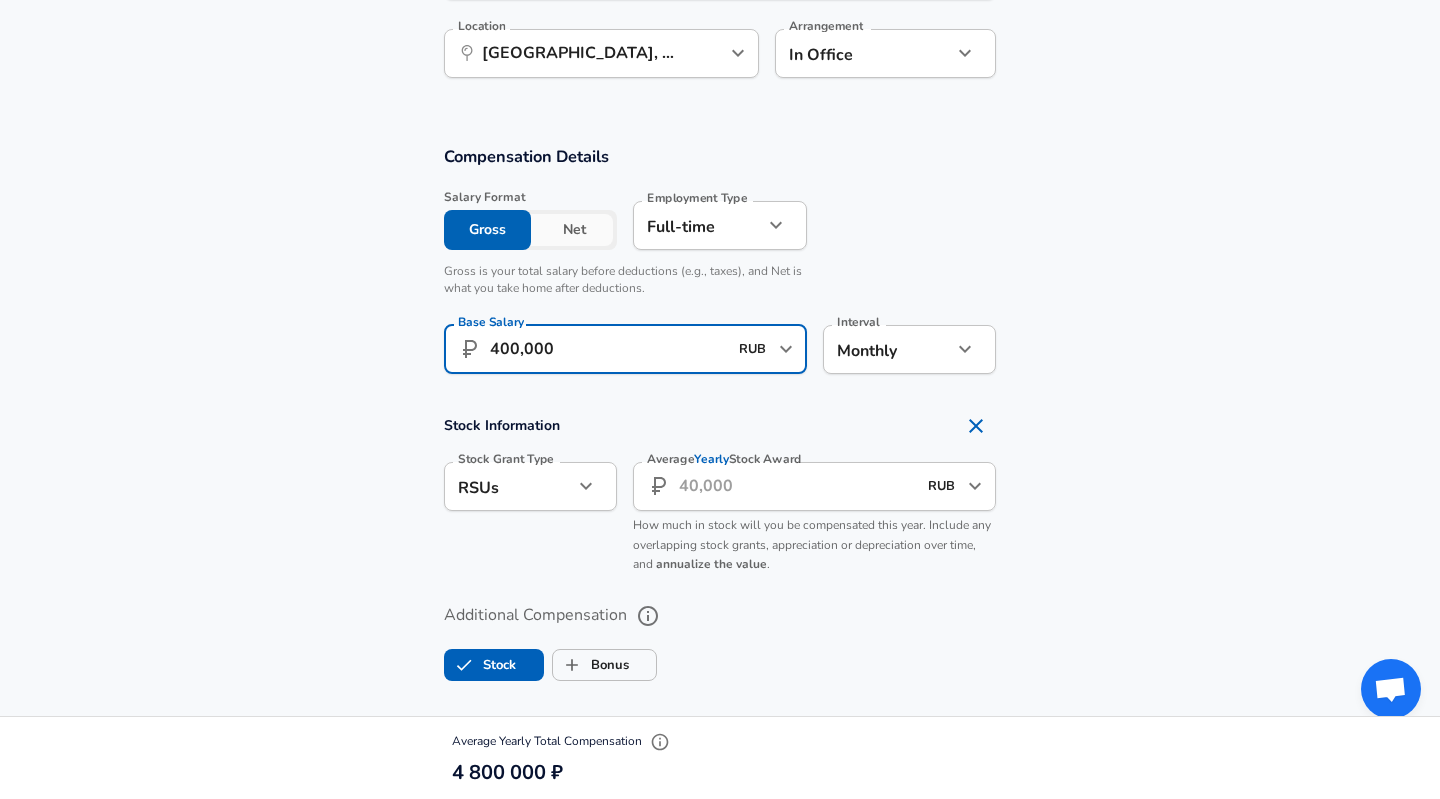 type on "400,000" 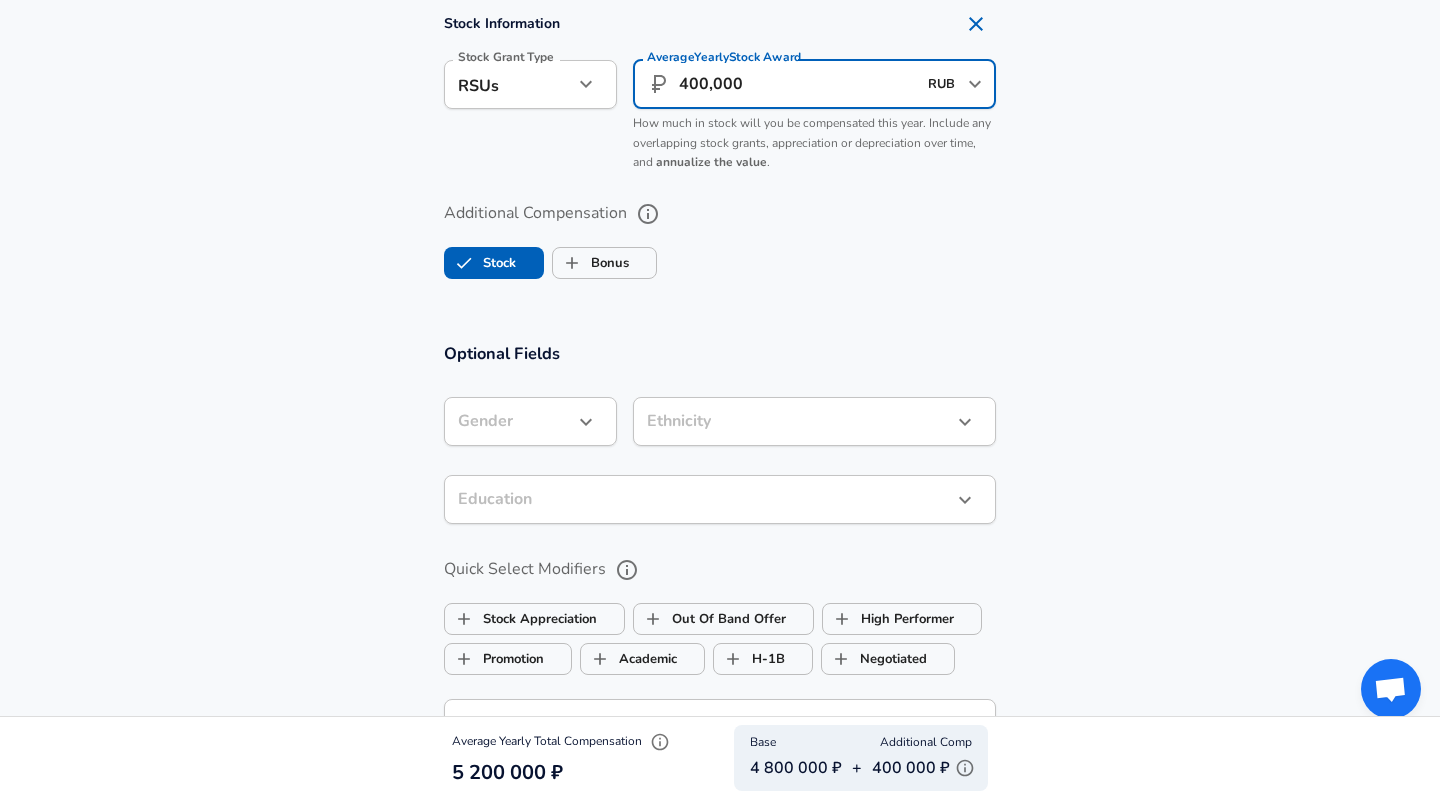scroll, scrollTop: 1575, scrollLeft: 0, axis: vertical 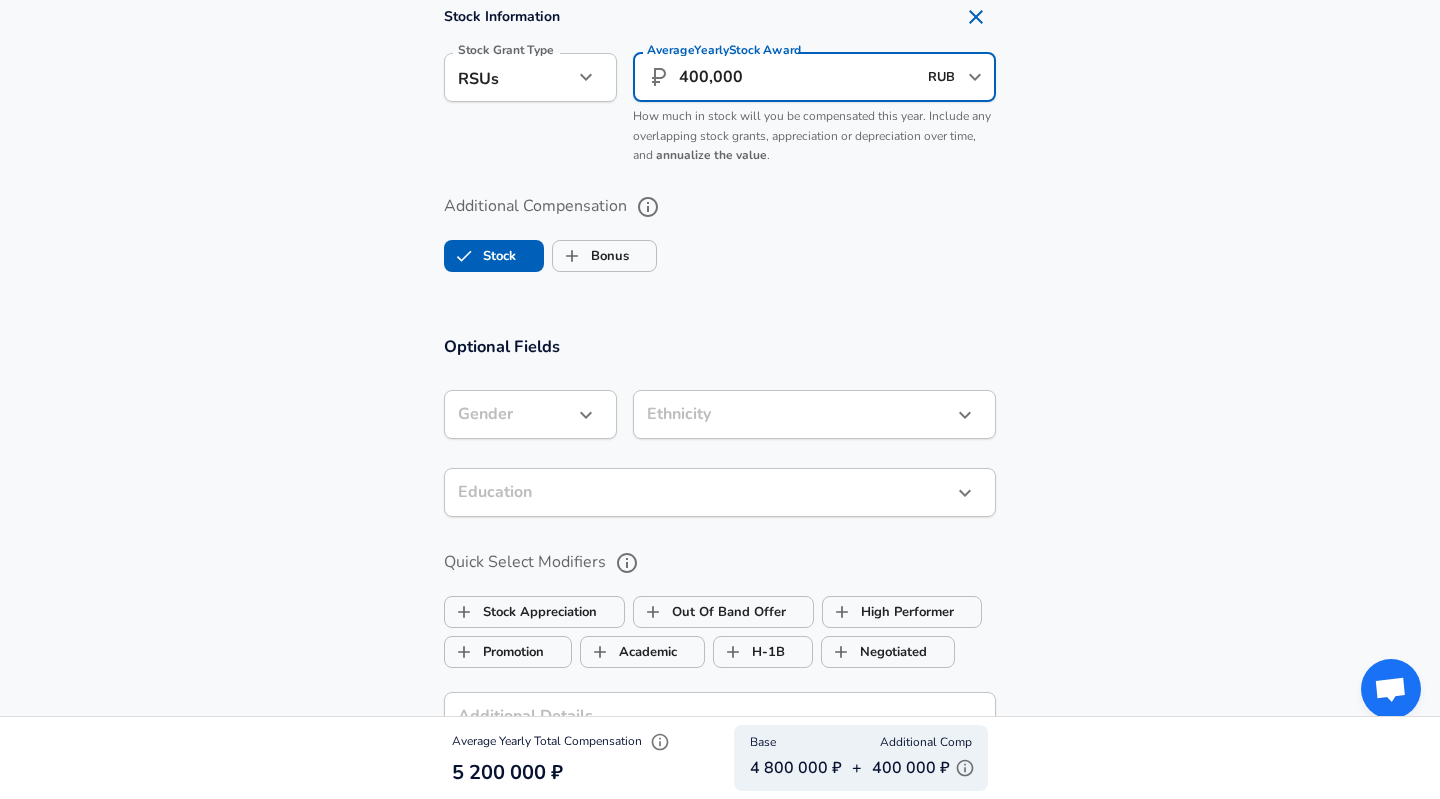 type on "400,000" 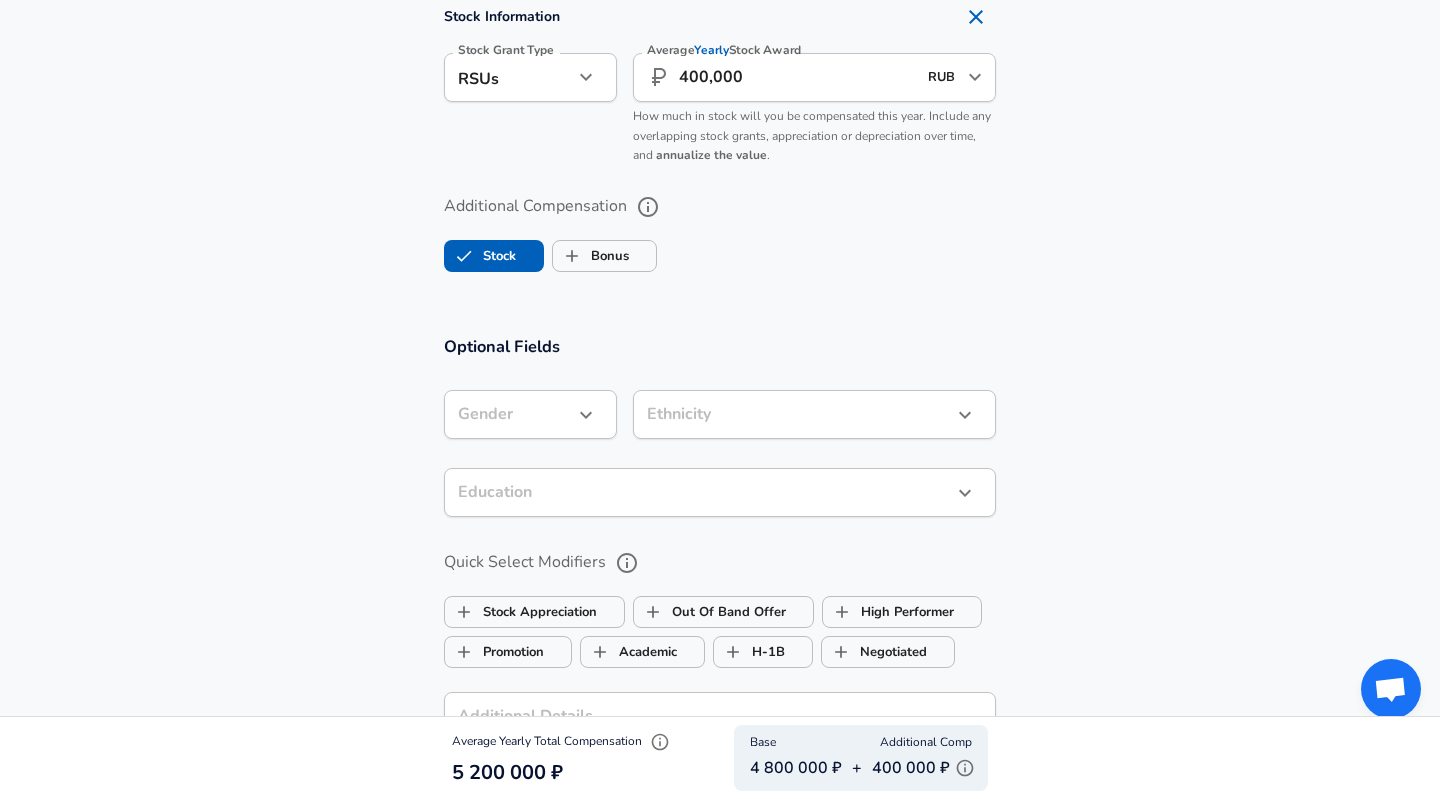 click on "Stock Bonus" at bounding box center (720, 252) 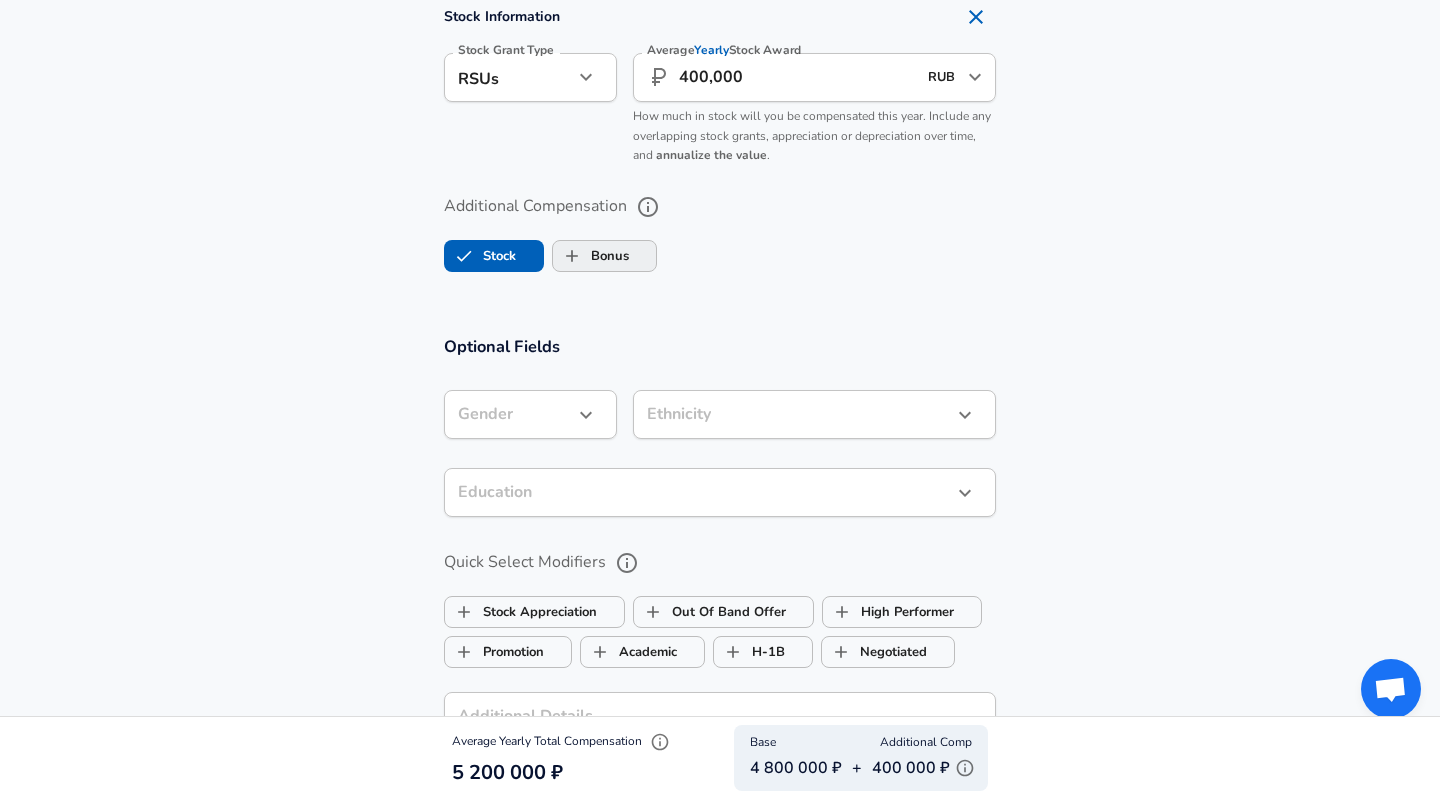 click on "Bonus" at bounding box center (591, 256) 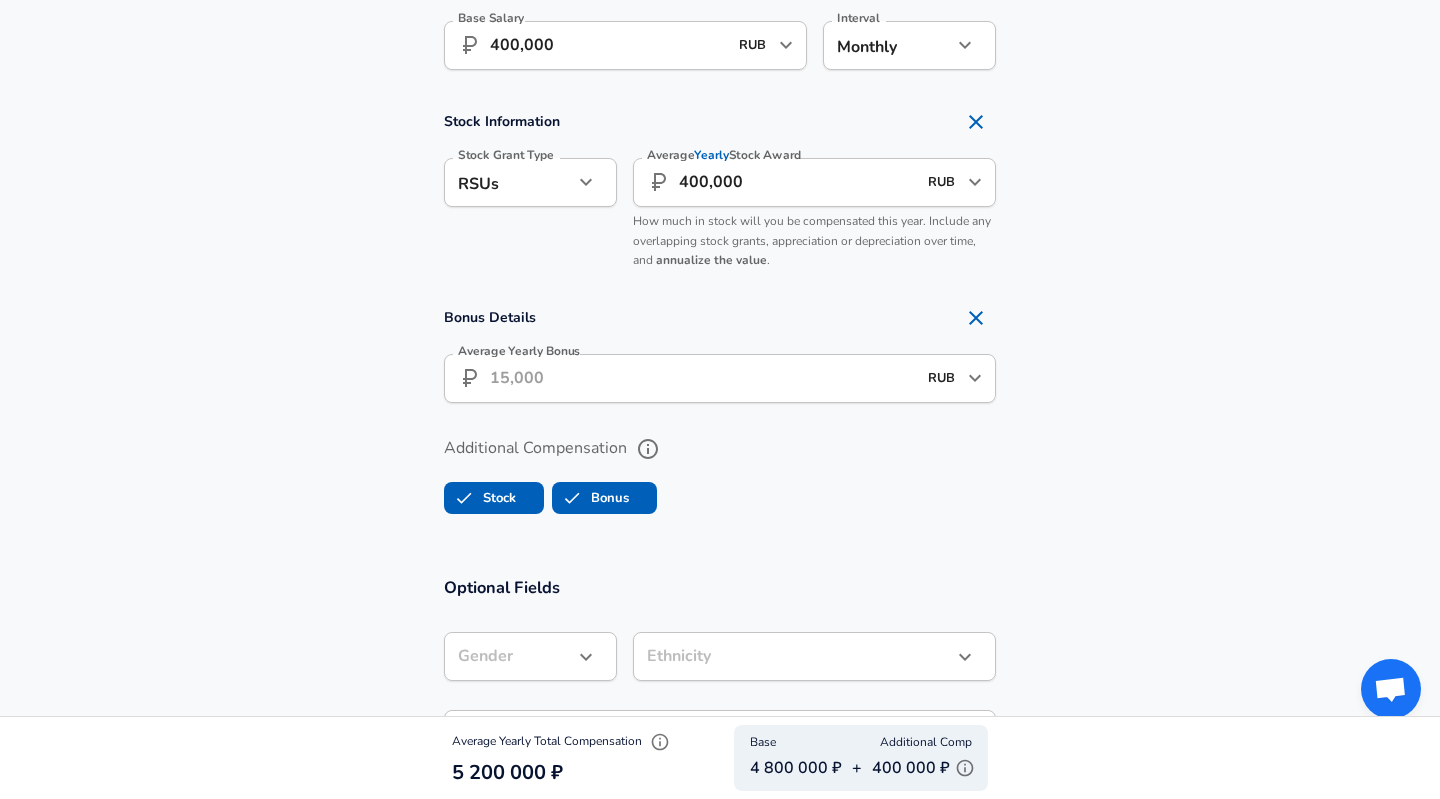 scroll, scrollTop: 1418, scrollLeft: 0, axis: vertical 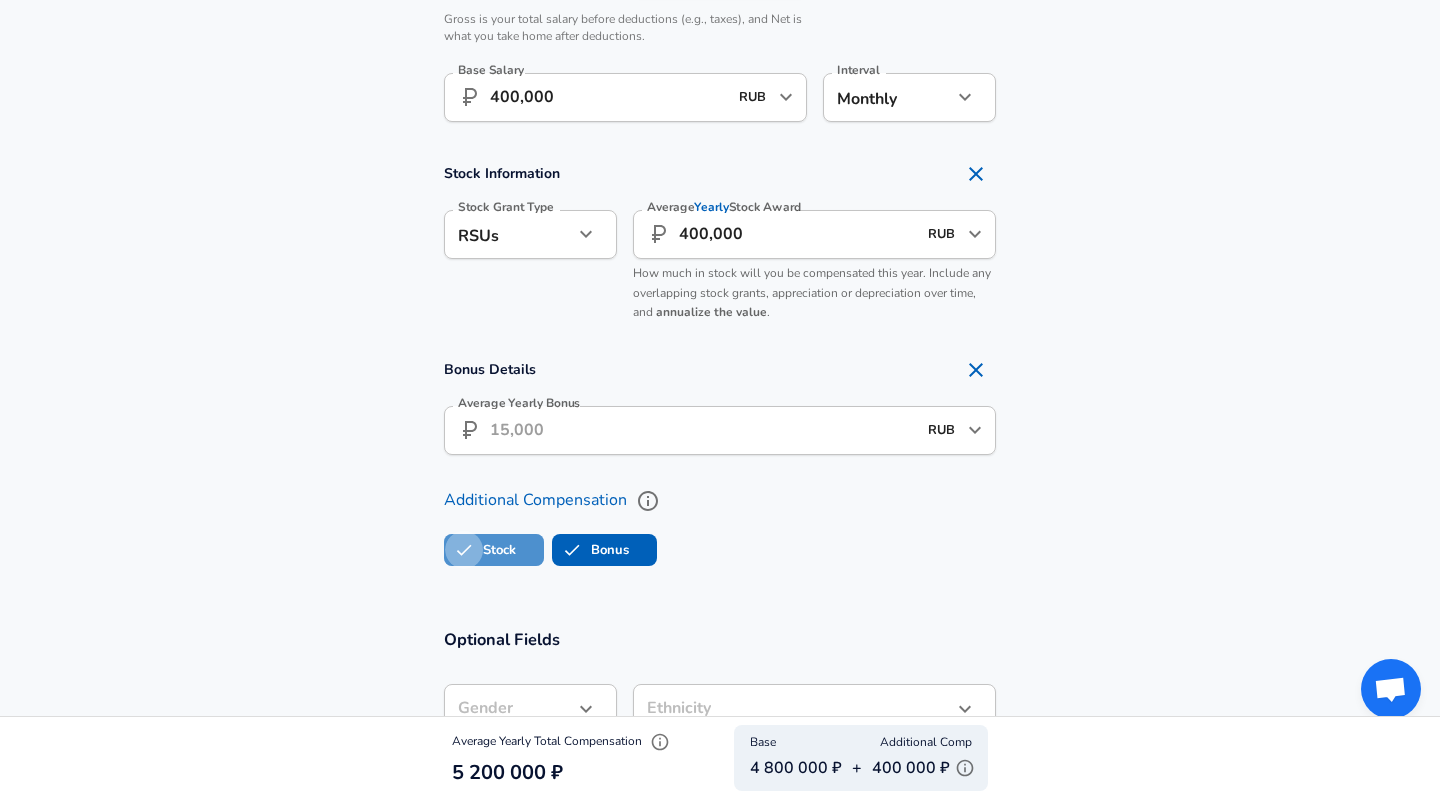 click on "Stock" at bounding box center (464, 550) 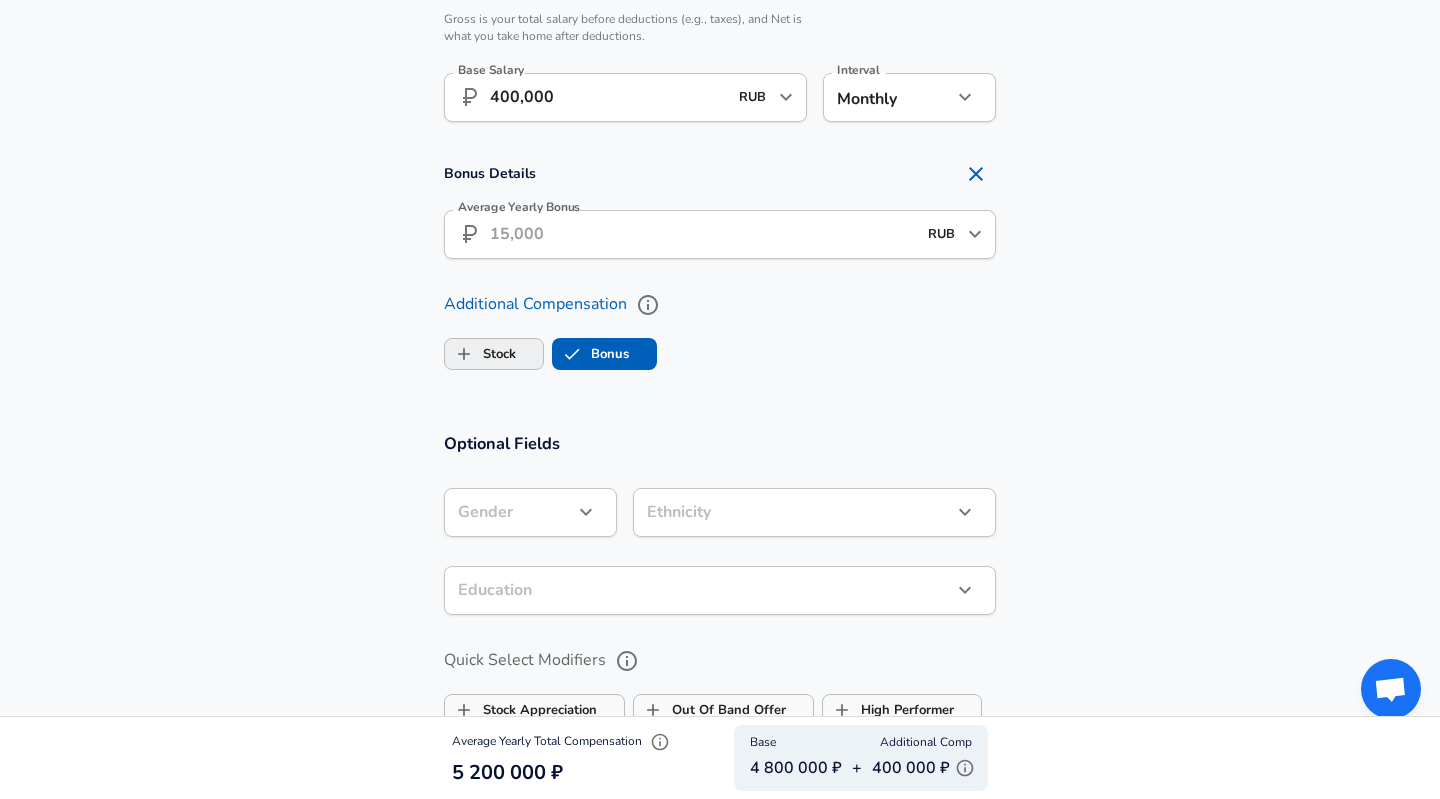 checkbox on "false" 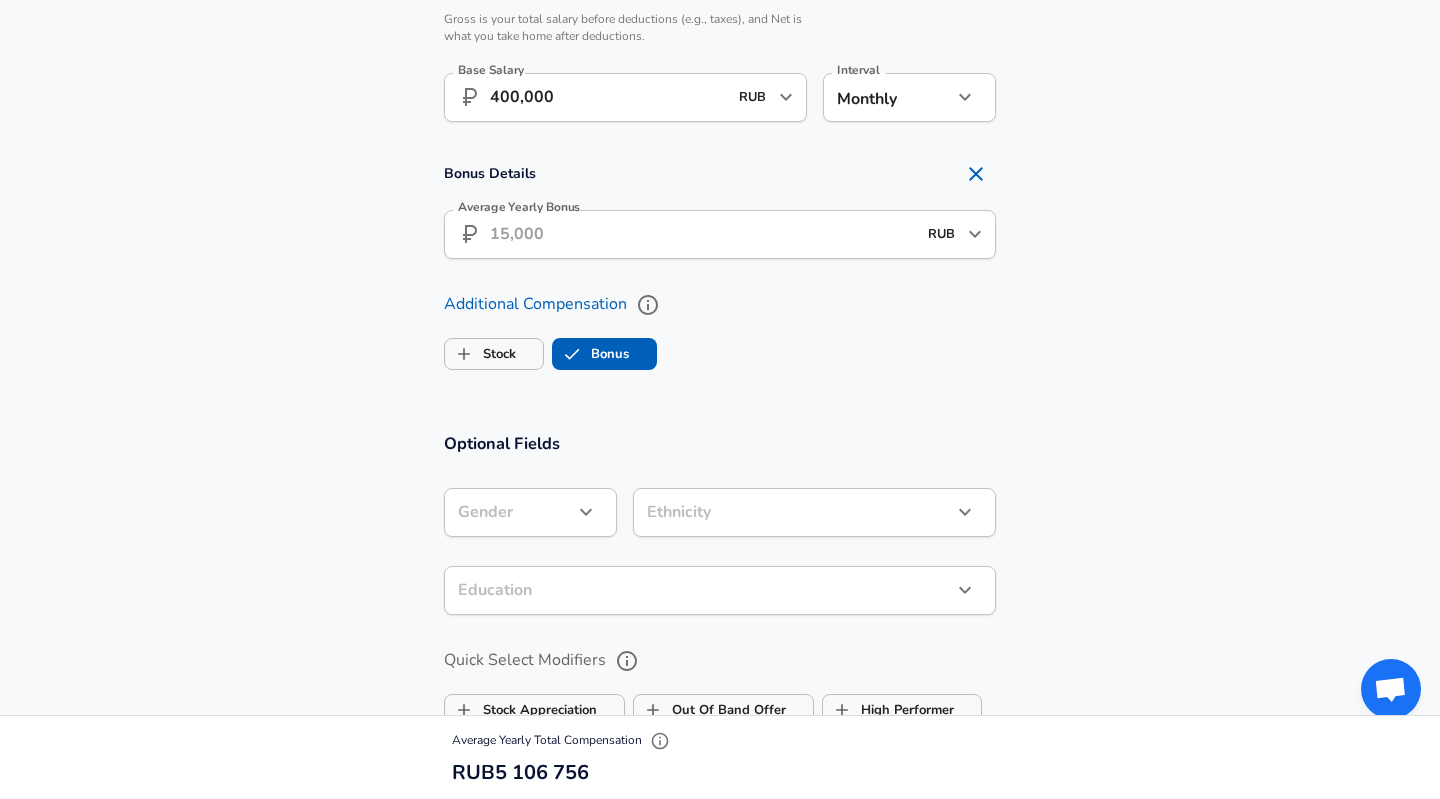 click on "Average Yearly Bonus" at bounding box center (703, 234) 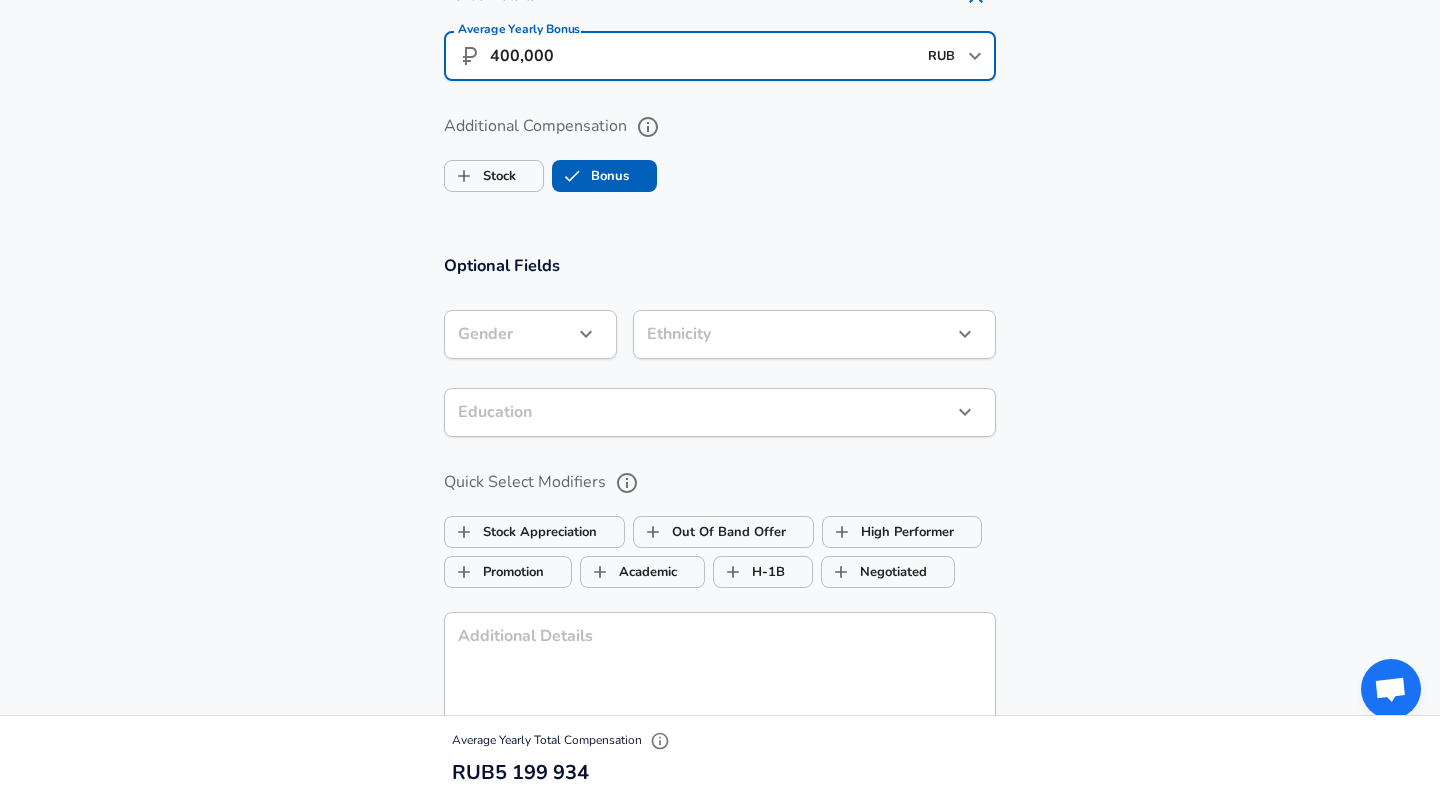 scroll, scrollTop: 1603, scrollLeft: 0, axis: vertical 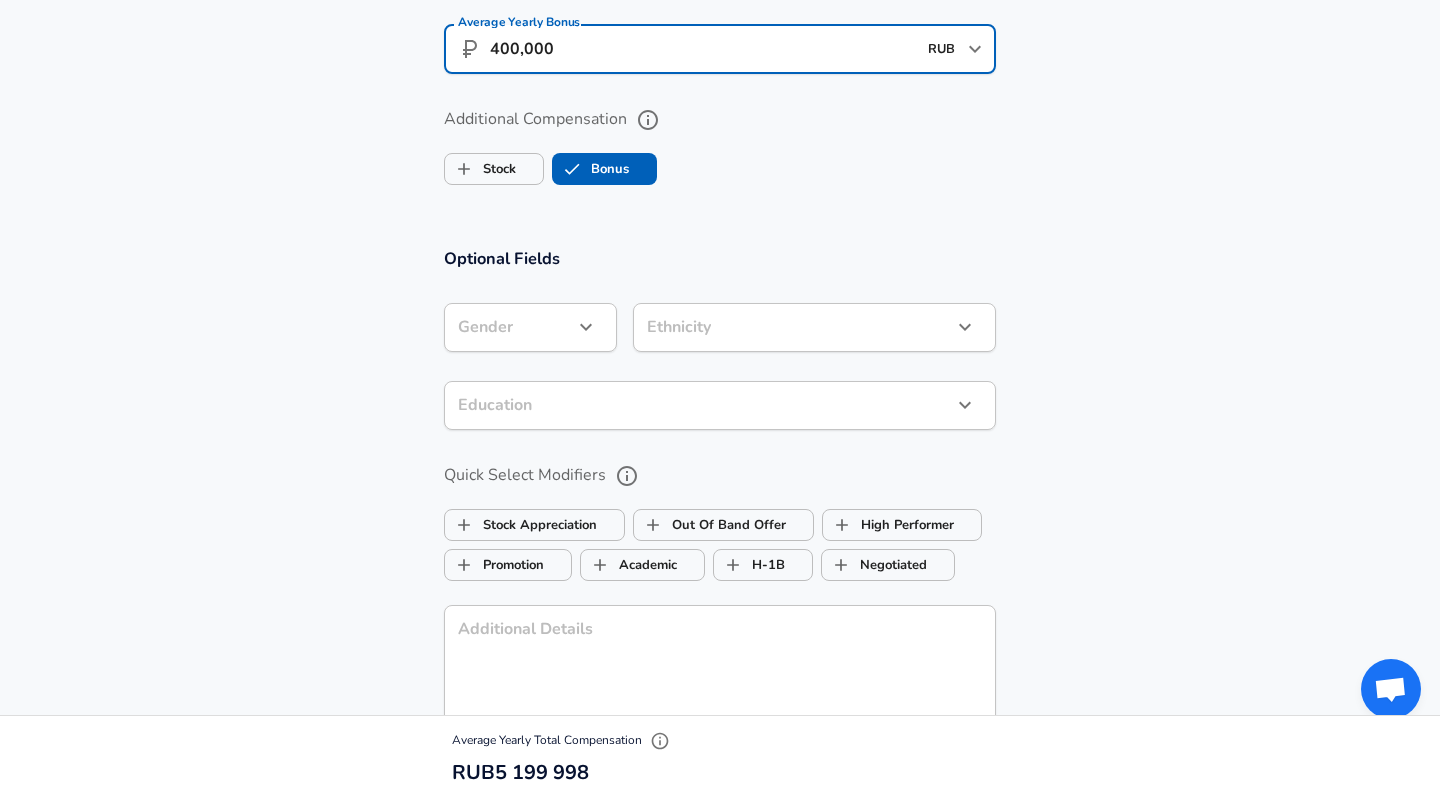 type on "400,000" 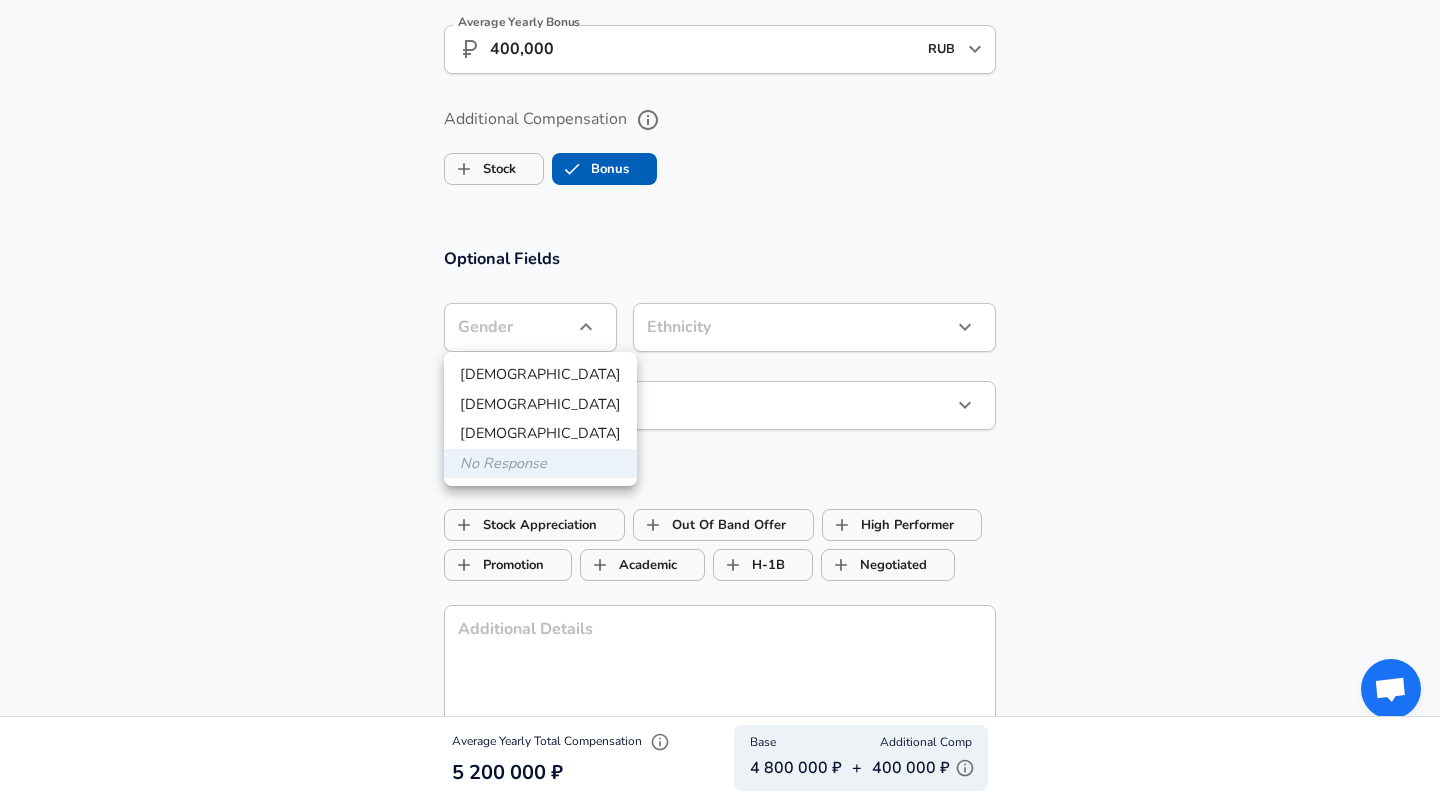 click on "[DEMOGRAPHIC_DATA]" at bounding box center (540, 375) 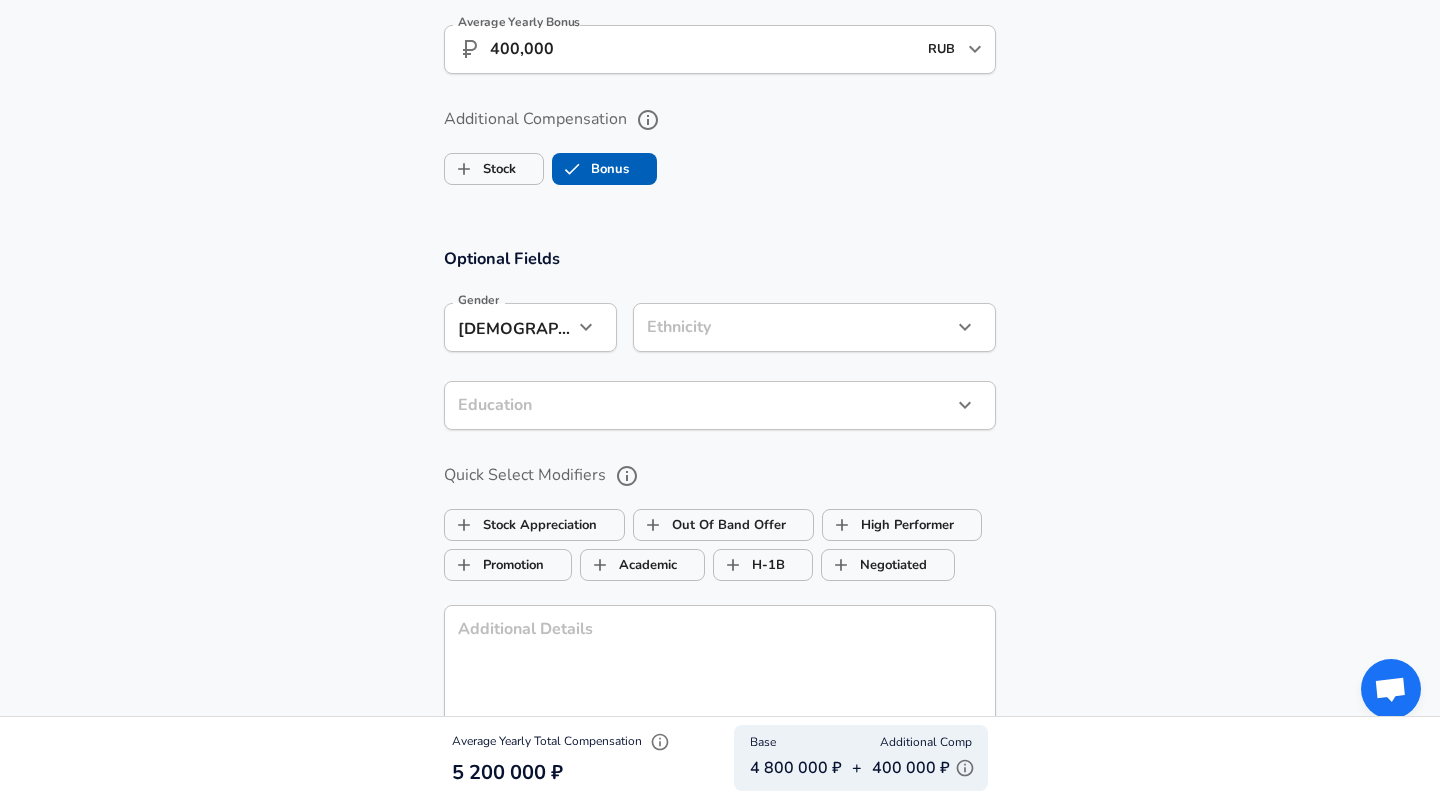 click on "We value your privacy We use cookies to enhance your browsing experience, serve personalized ads or content, and analyze our traffic. By clicking "Accept All", you consent to our use of cookies. Customize    Accept All   Customize Consent Preferences   We use cookies to help you navigate efficiently and perform certain functions. You will find detailed information about all cookies under each consent category below. The cookies that are categorized as "Necessary" are stored on your browser as they are essential for enabling the basic functionalities of the site. ...  Show more Necessary Always Active Necessary cookies are required to enable the basic features of this site, such as providing secure log-in or adjusting your consent preferences. These cookies do not store any personally identifiable data. Cookie _GRECAPTCHA Duration 5 months 27 days Description Google Recaptcha service sets this cookie to identify bots to protect the website against malicious spam attacks. Cookie __stripe_mid Duration 1 year MR" at bounding box center (720, -1204) 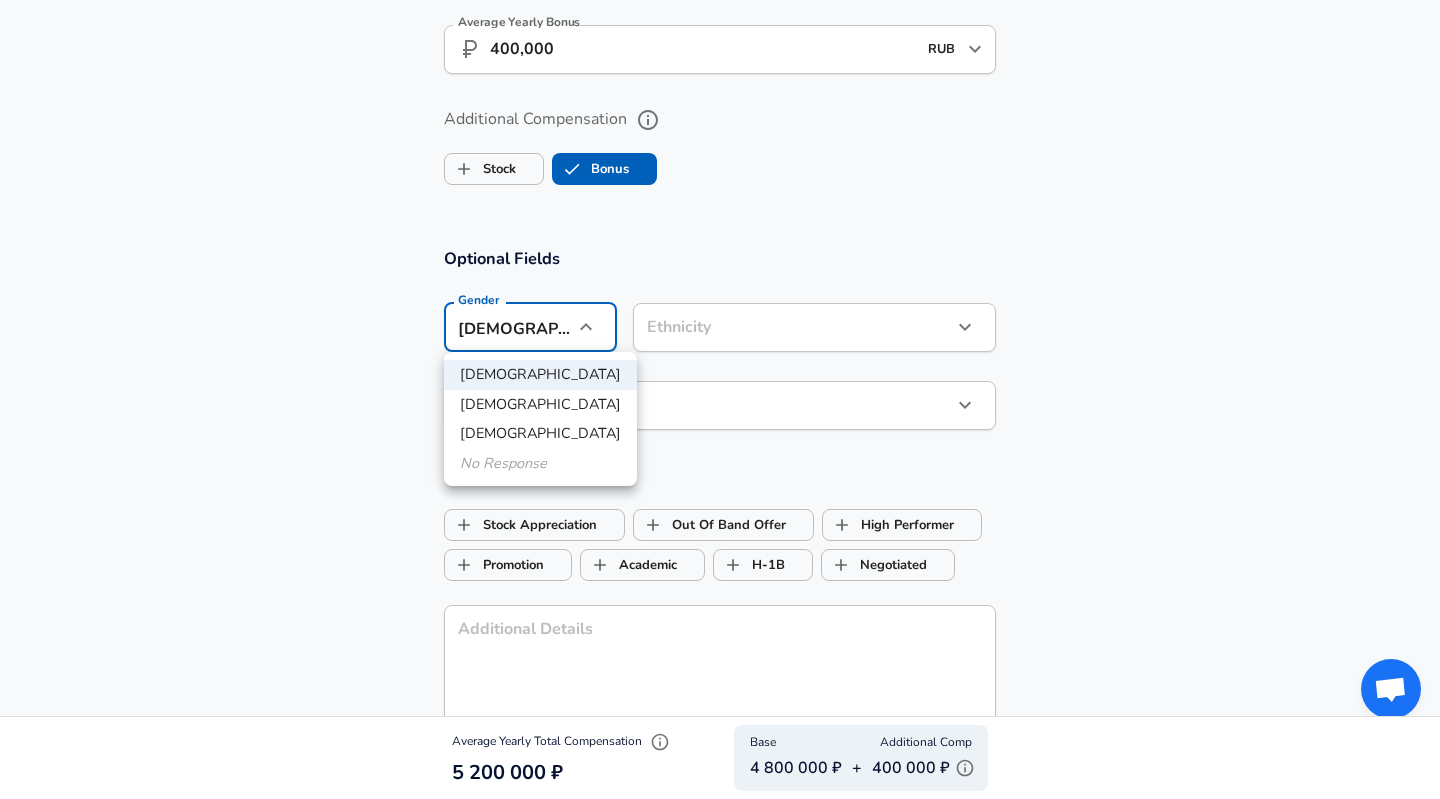 click at bounding box center (720, 399) 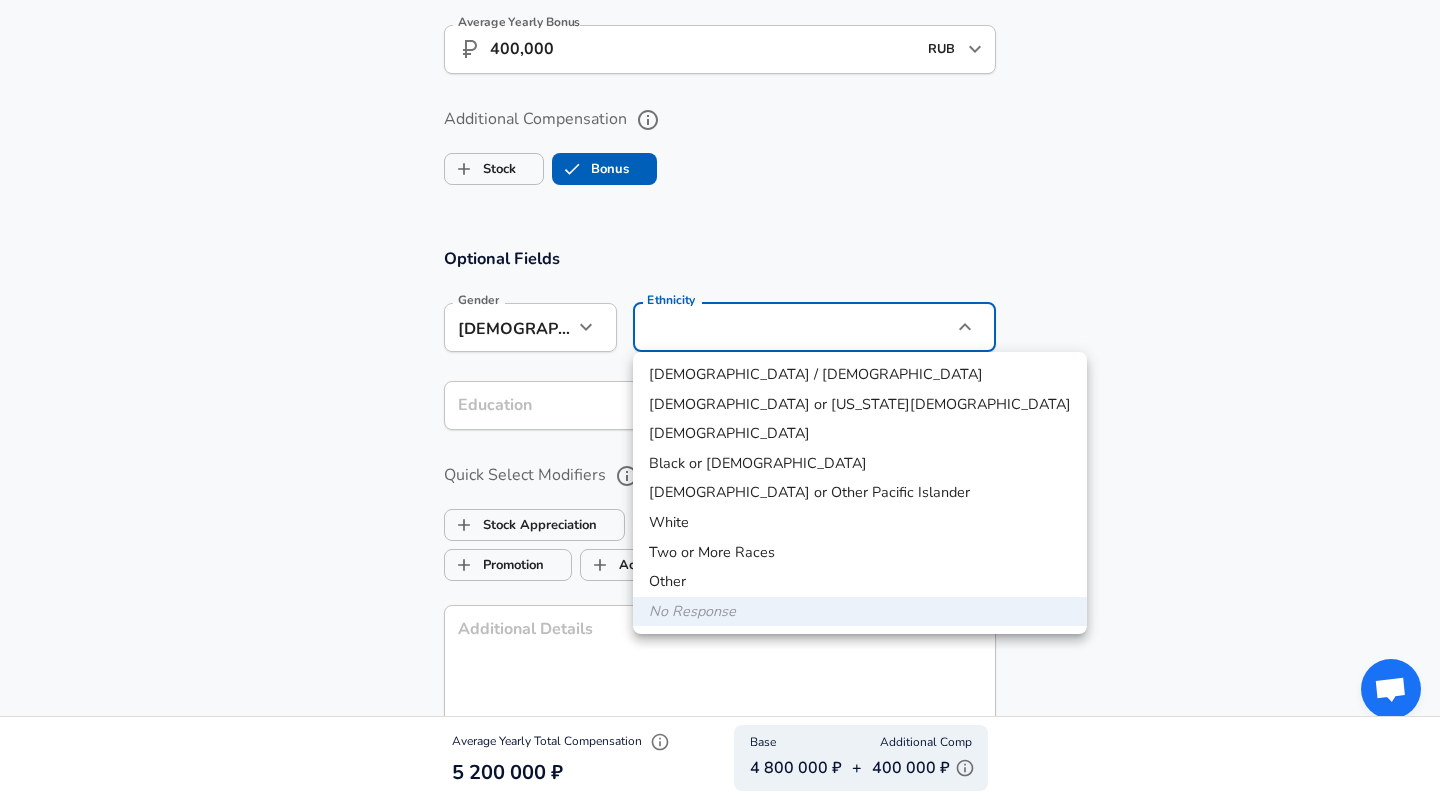 click on "We value your privacy We use cookies to enhance your browsing experience, serve personalized ads or content, and analyze our traffic. By clicking "Accept All", you consent to our use of cookies. Customize    Accept All   Customize Consent Preferences   We use cookies to help you navigate efficiently and perform certain functions. You will find detailed information about all cookies under each consent category below. The cookies that are categorized as "Necessary" are stored on your browser as they are essential for enabling the basic functionalities of the site. ...  Show more Necessary Always Active Necessary cookies are required to enable the basic features of this site, such as providing secure log-in or adjusting your consent preferences. These cookies do not store any personally identifiable data. Cookie _GRECAPTCHA Duration 5 months 27 days Description Google Recaptcha service sets this cookie to identify bots to protect the website against malicious spam attacks. Cookie __stripe_mid Duration 1 year MR" at bounding box center [720, -1204] 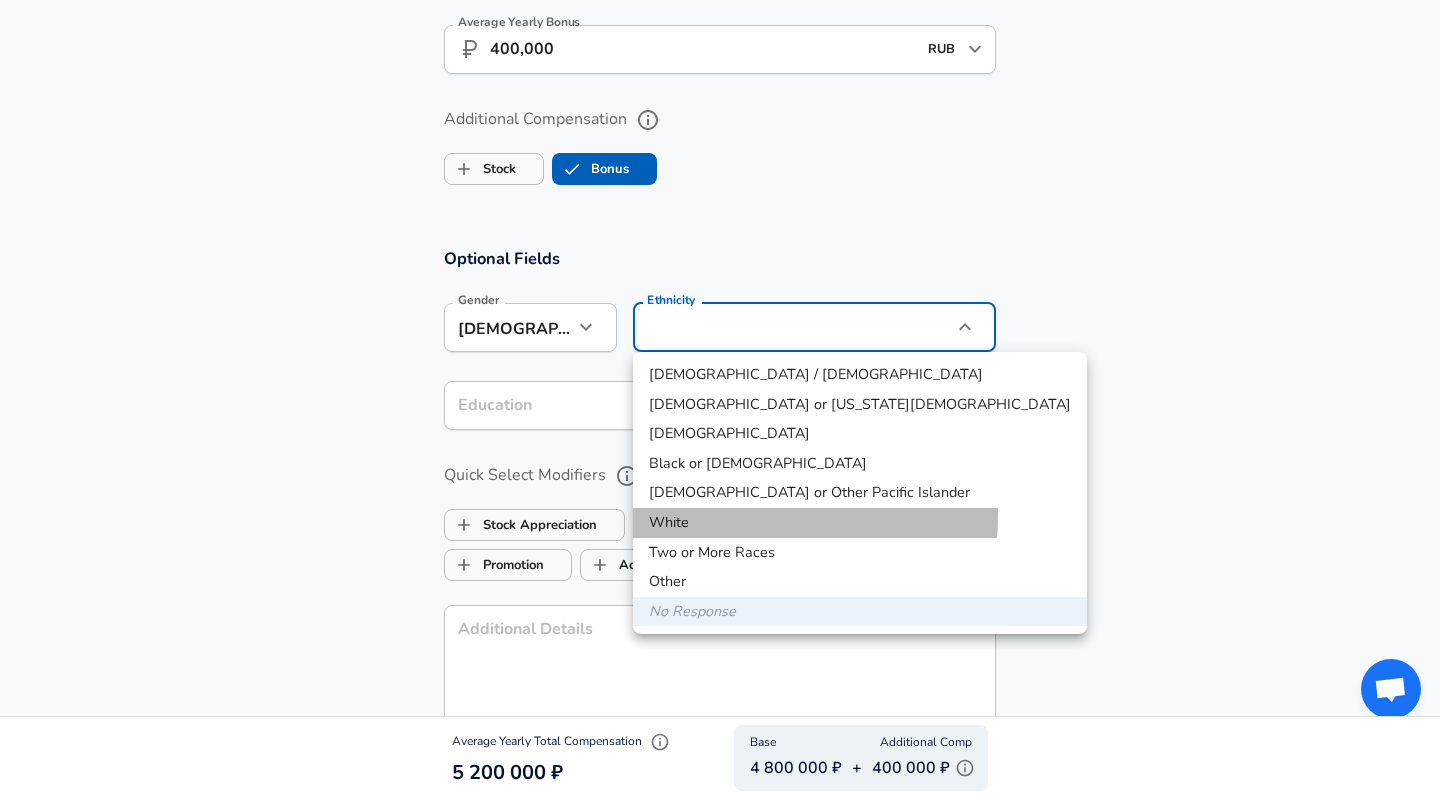 click on "White" at bounding box center [860, 523] 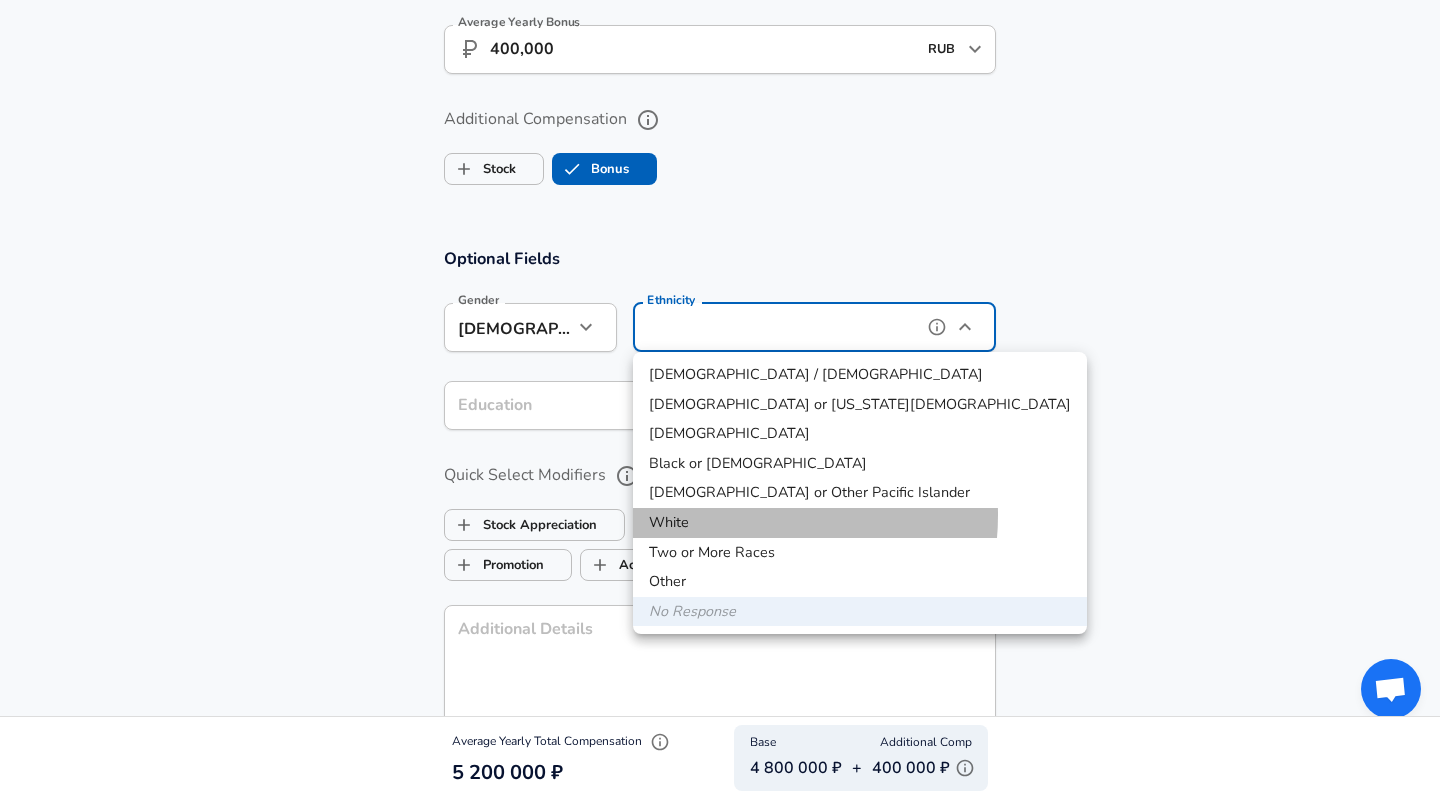type on "White" 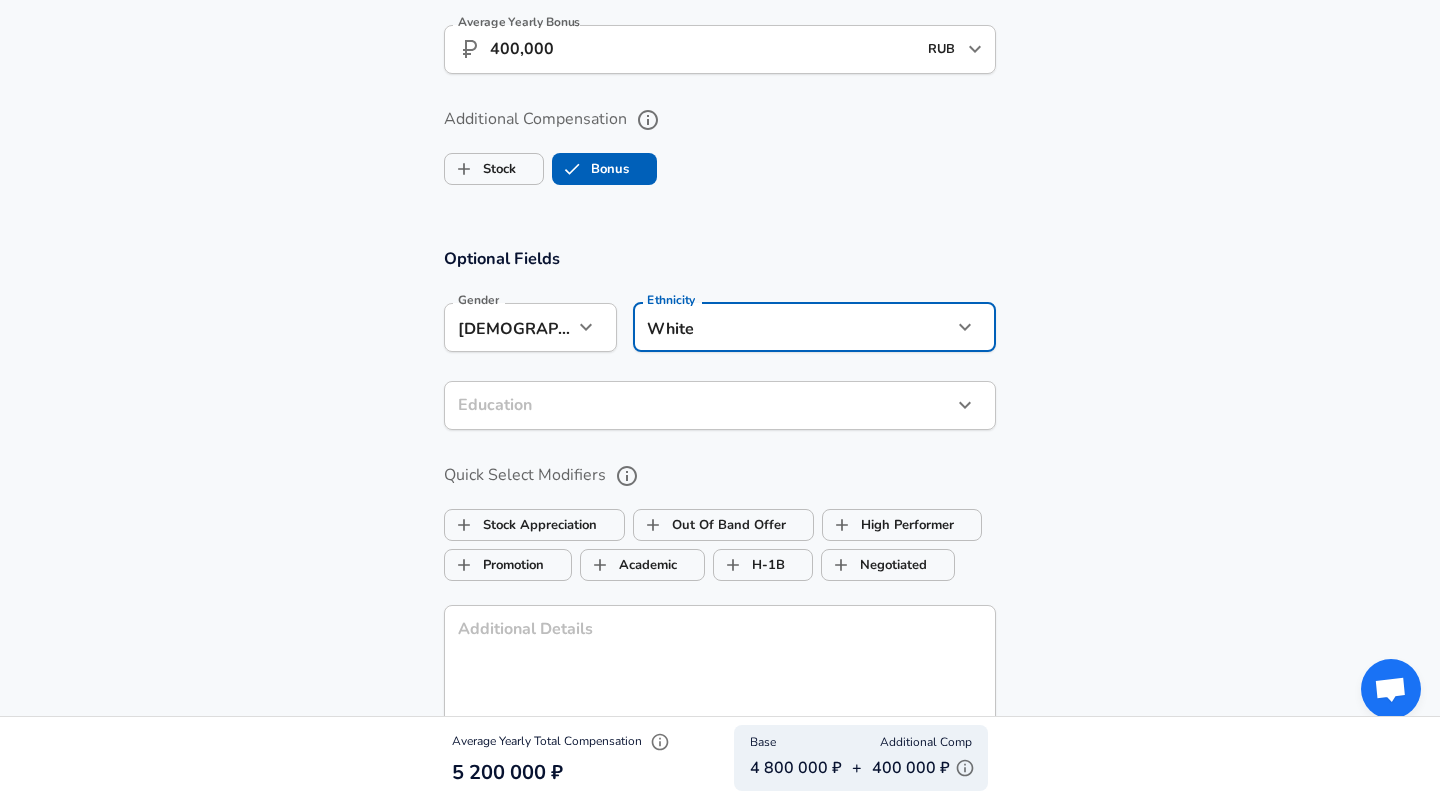 click on "We value your privacy We use cookies to enhance your browsing experience, serve personalized ads or content, and analyze our traffic. By clicking "Accept All", you consent to our use of cookies. Customize    Accept All   Customize Consent Preferences   We use cookies to help you navigate efficiently and perform certain functions. You will find detailed information about all cookies under each consent category below. The cookies that are categorized as "Necessary" are stored on your browser as they are essential for enabling the basic functionalities of the site. ...  Show more Necessary Always Active Necessary cookies are required to enable the basic features of this site, such as providing secure log-in or adjusting your consent preferences. These cookies do not store any personally identifiable data. Cookie _GRECAPTCHA Duration 5 months 27 days Description Google Recaptcha service sets this cookie to identify bots to protect the website against malicious spam attacks. Cookie __stripe_mid Duration 1 year MR" at bounding box center (720, -1204) 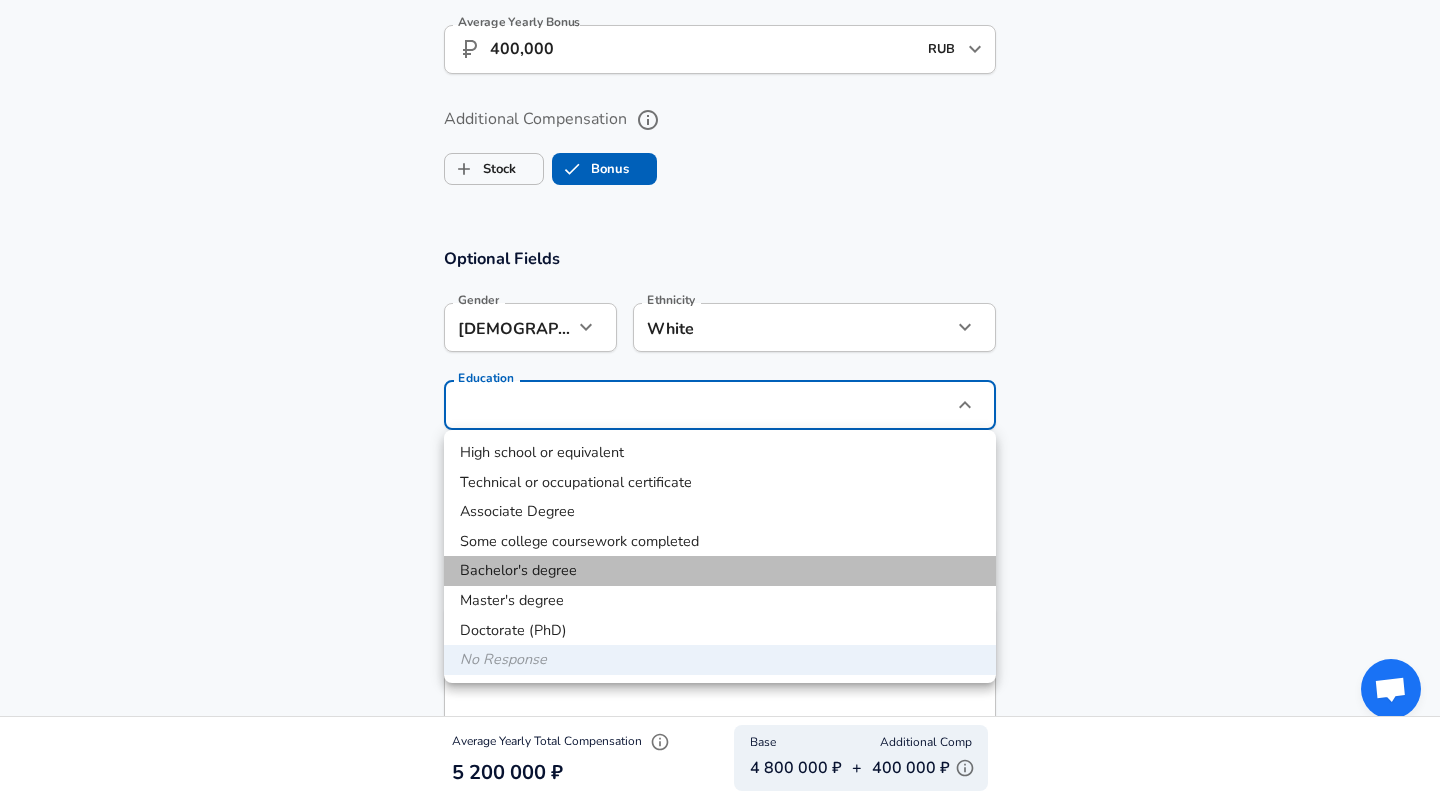 click on "Bachelor's degree" at bounding box center (720, 571) 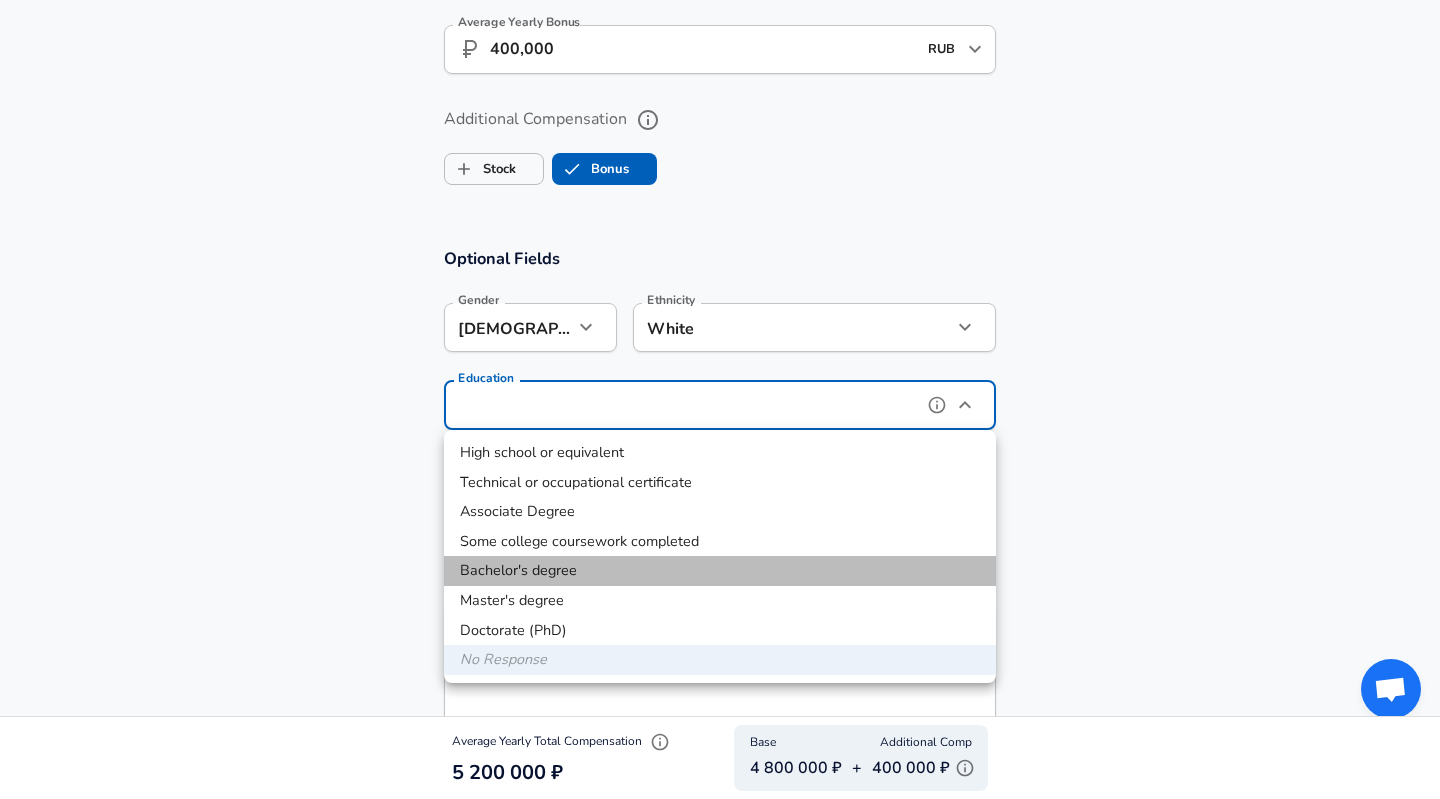 type on "Bachelors degree" 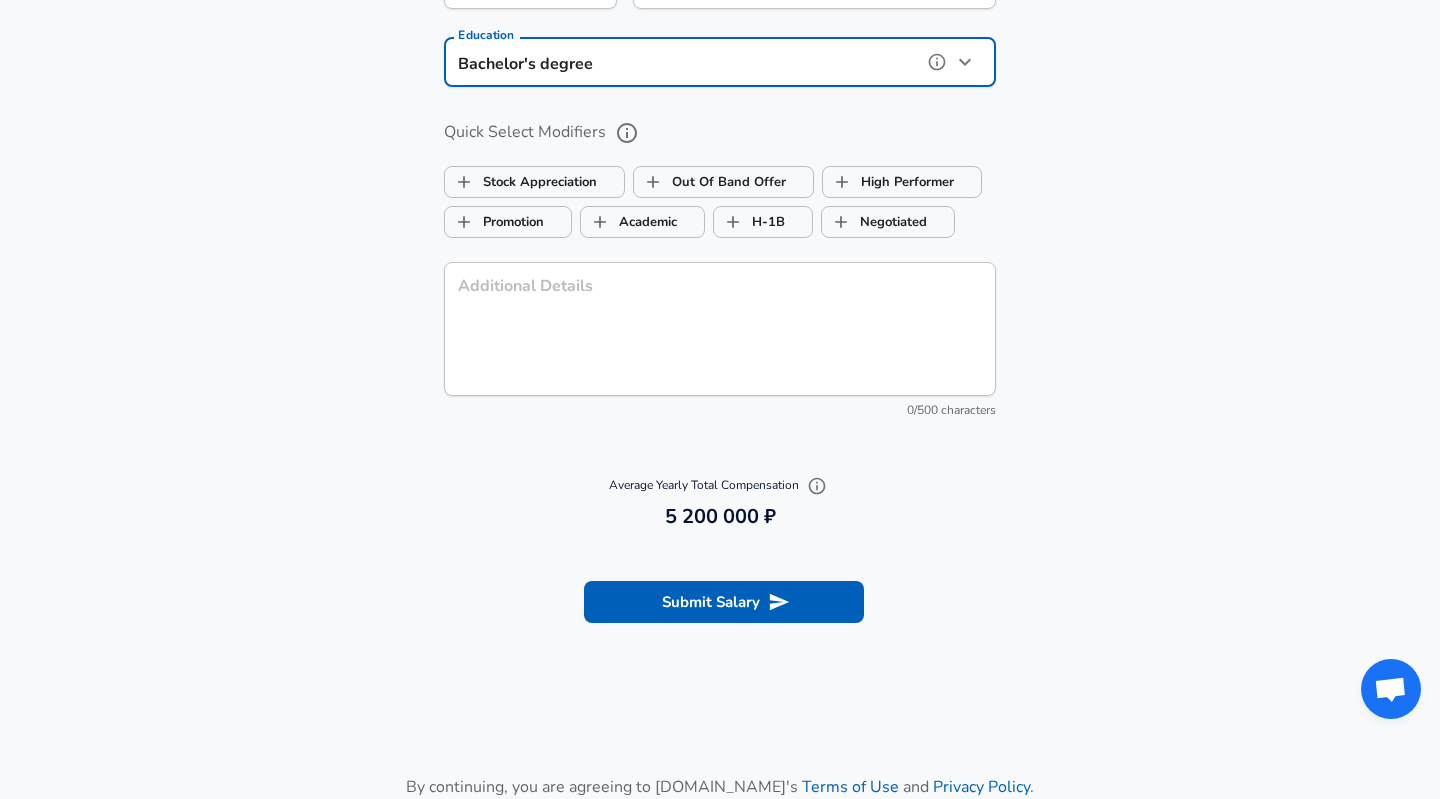 scroll, scrollTop: 1951, scrollLeft: 0, axis: vertical 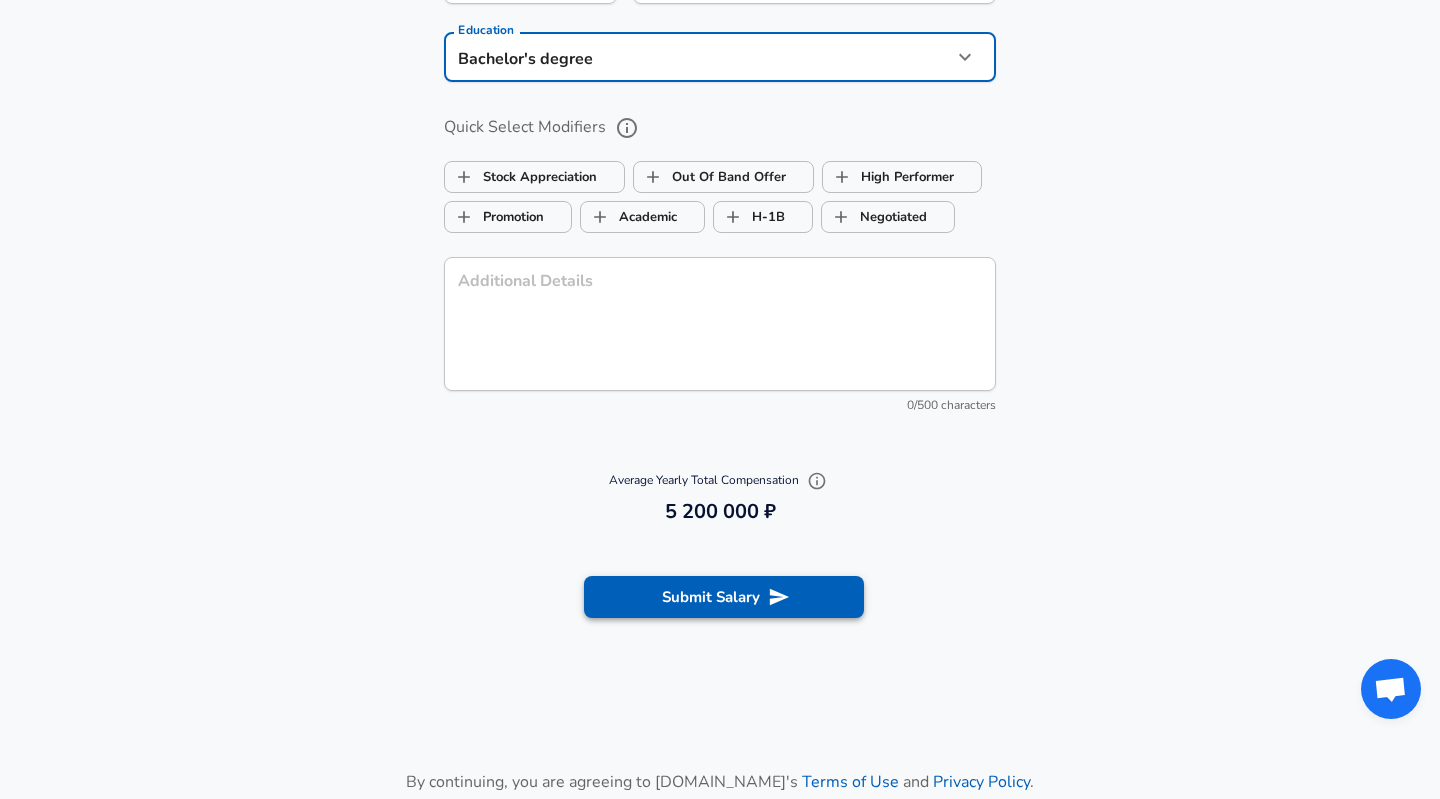 click on "Submit Salary" at bounding box center (724, 597) 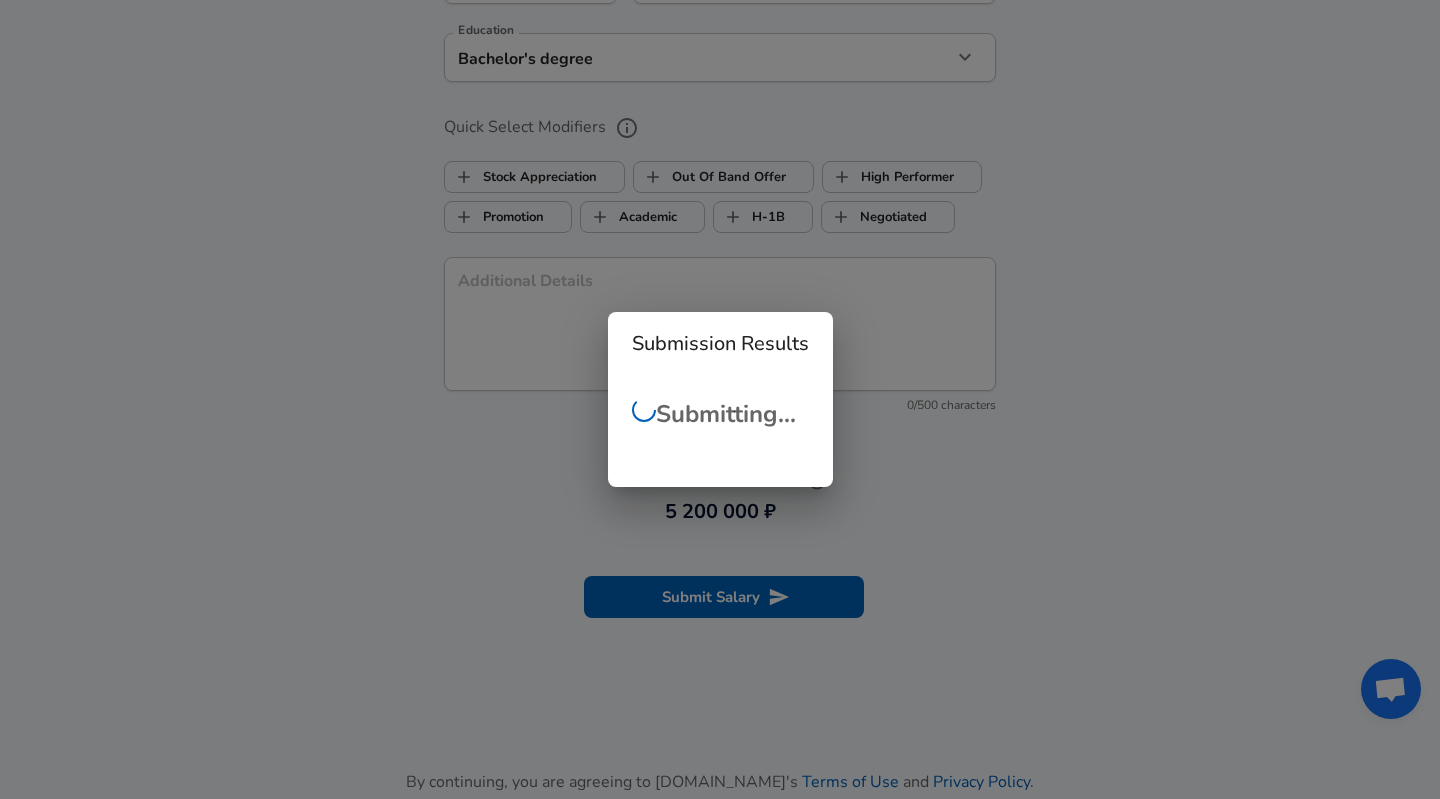 scroll, scrollTop: 462, scrollLeft: 0, axis: vertical 